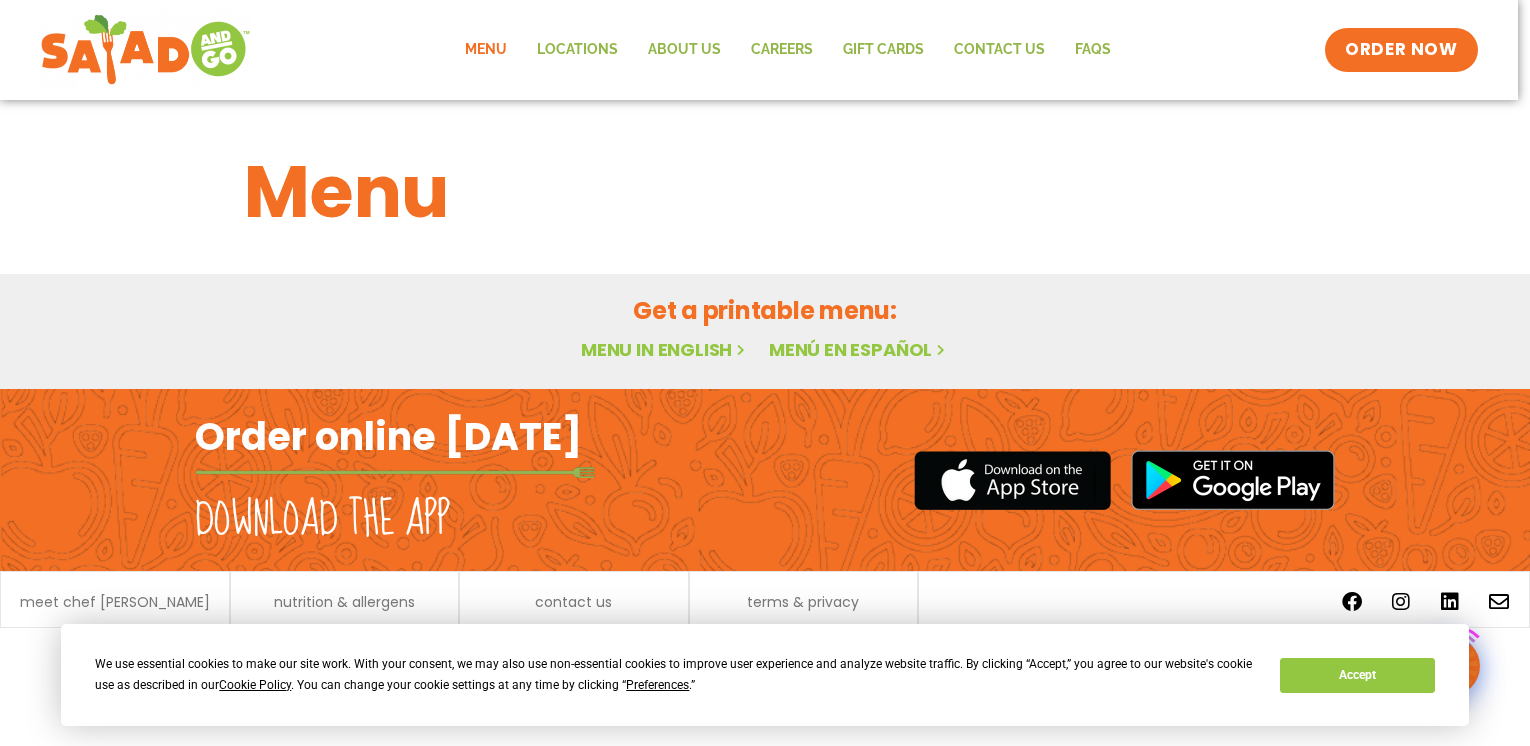 scroll, scrollTop: 0, scrollLeft: 0, axis: both 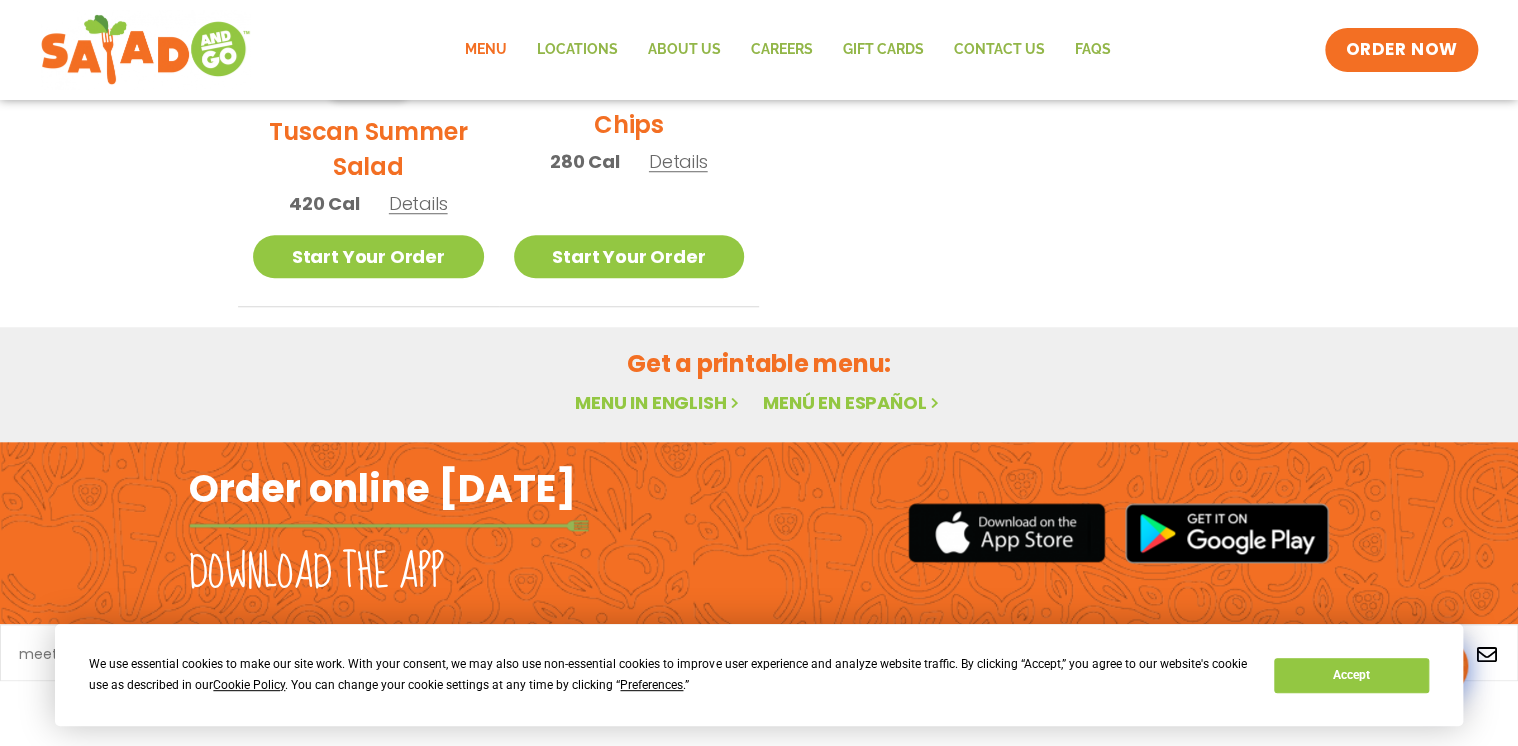 click on "Menu in English" at bounding box center (659, 402) 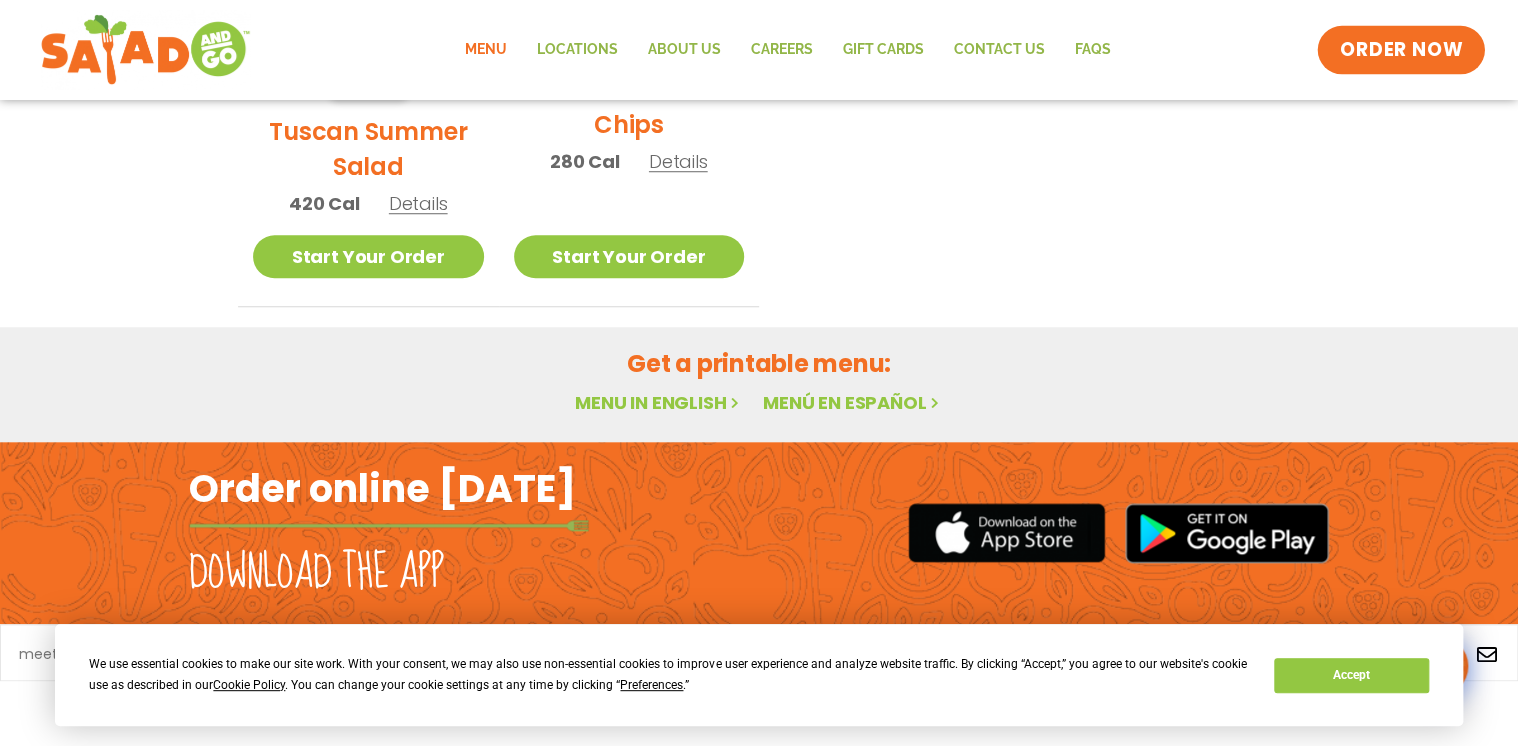 click on "ORDER NOW" at bounding box center [1402, 50] 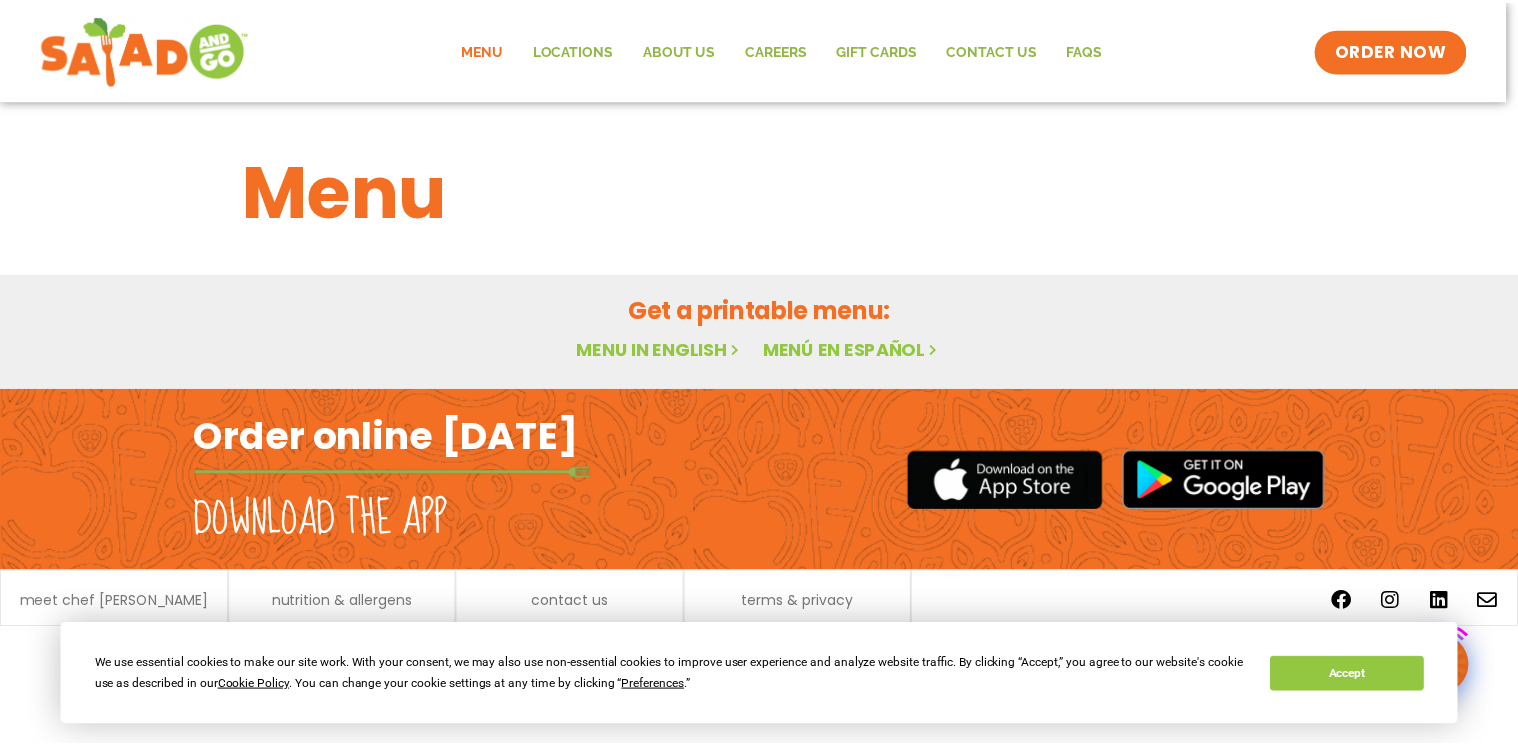 scroll, scrollTop: 0, scrollLeft: 0, axis: both 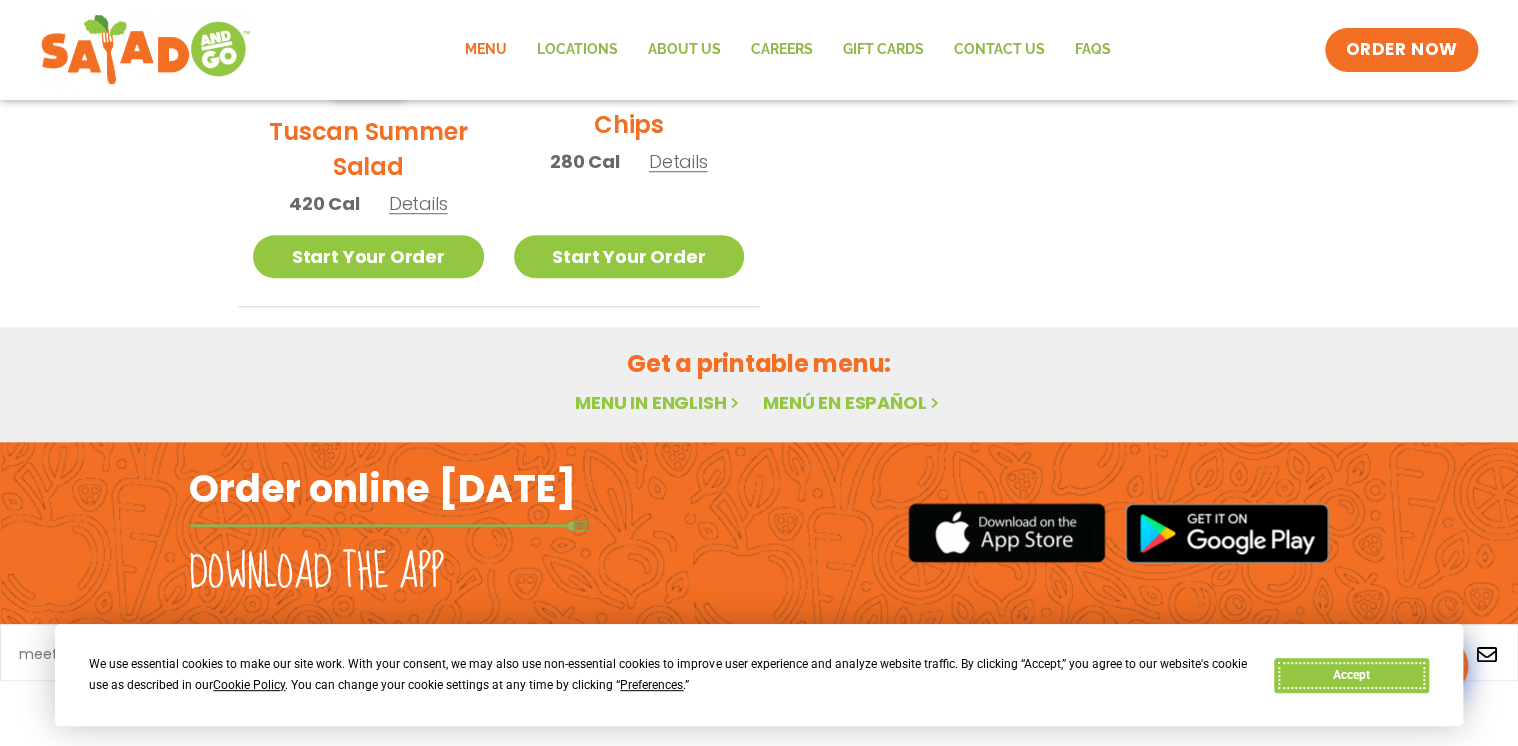 click on "Accept" at bounding box center (1351, 675) 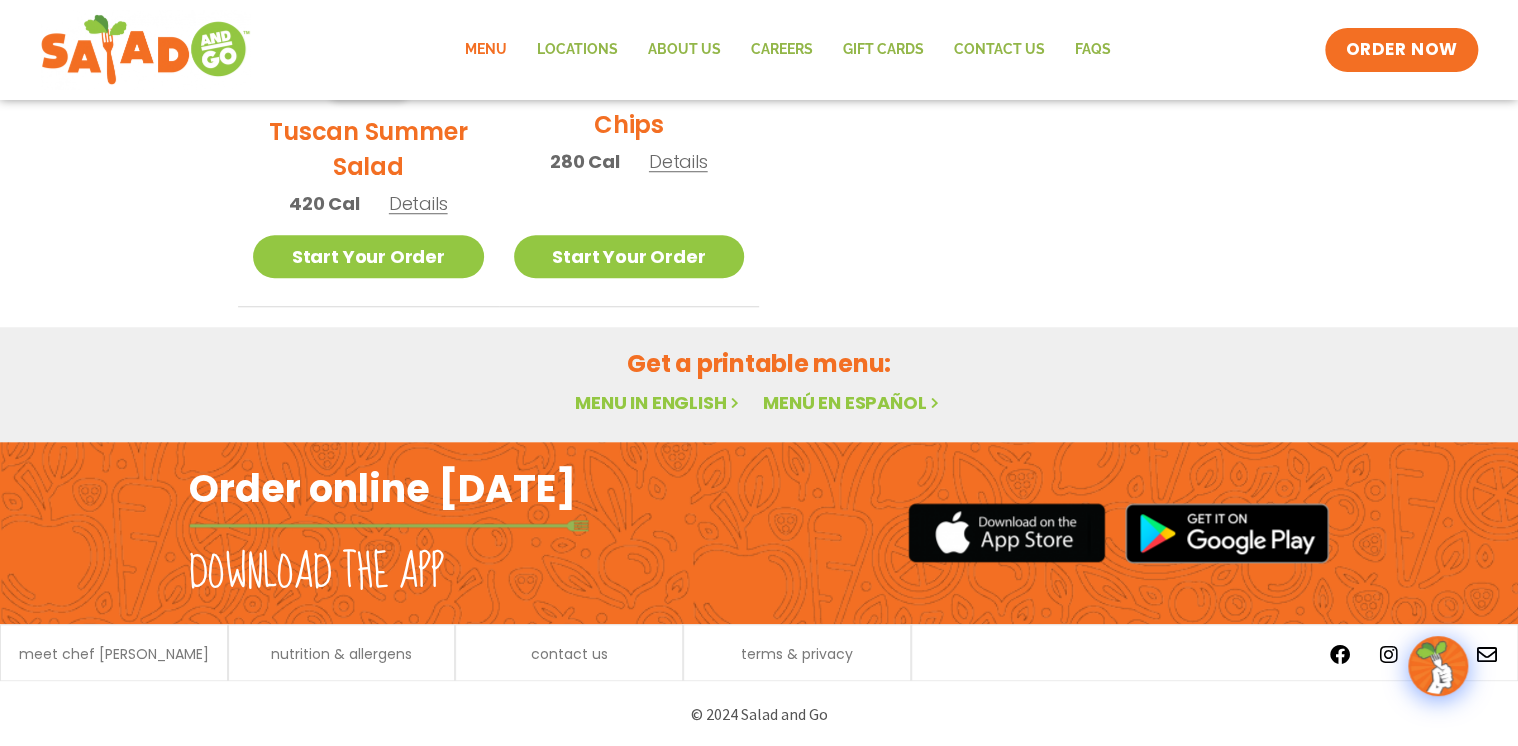click on "Menu in English" at bounding box center (659, 402) 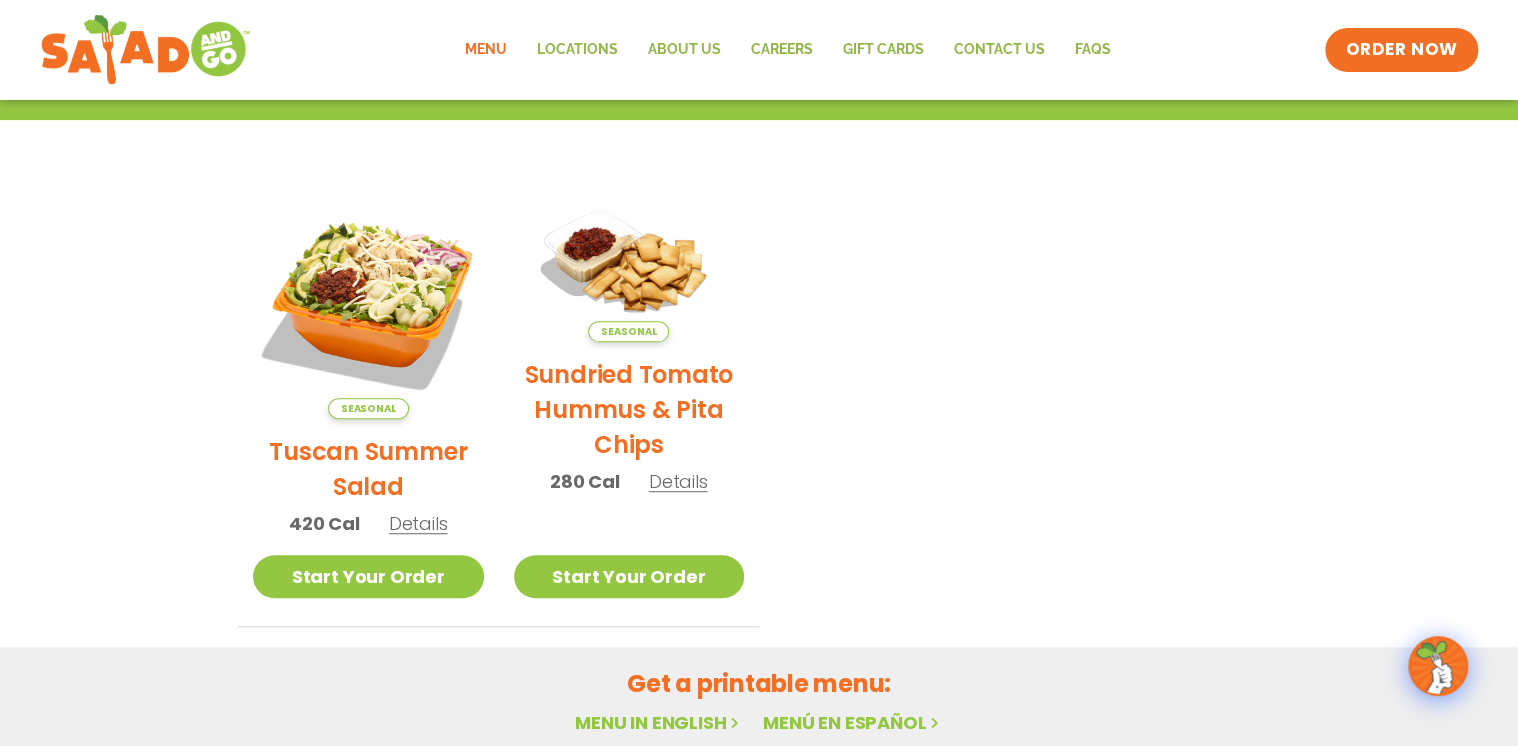 scroll, scrollTop: 0, scrollLeft: 0, axis: both 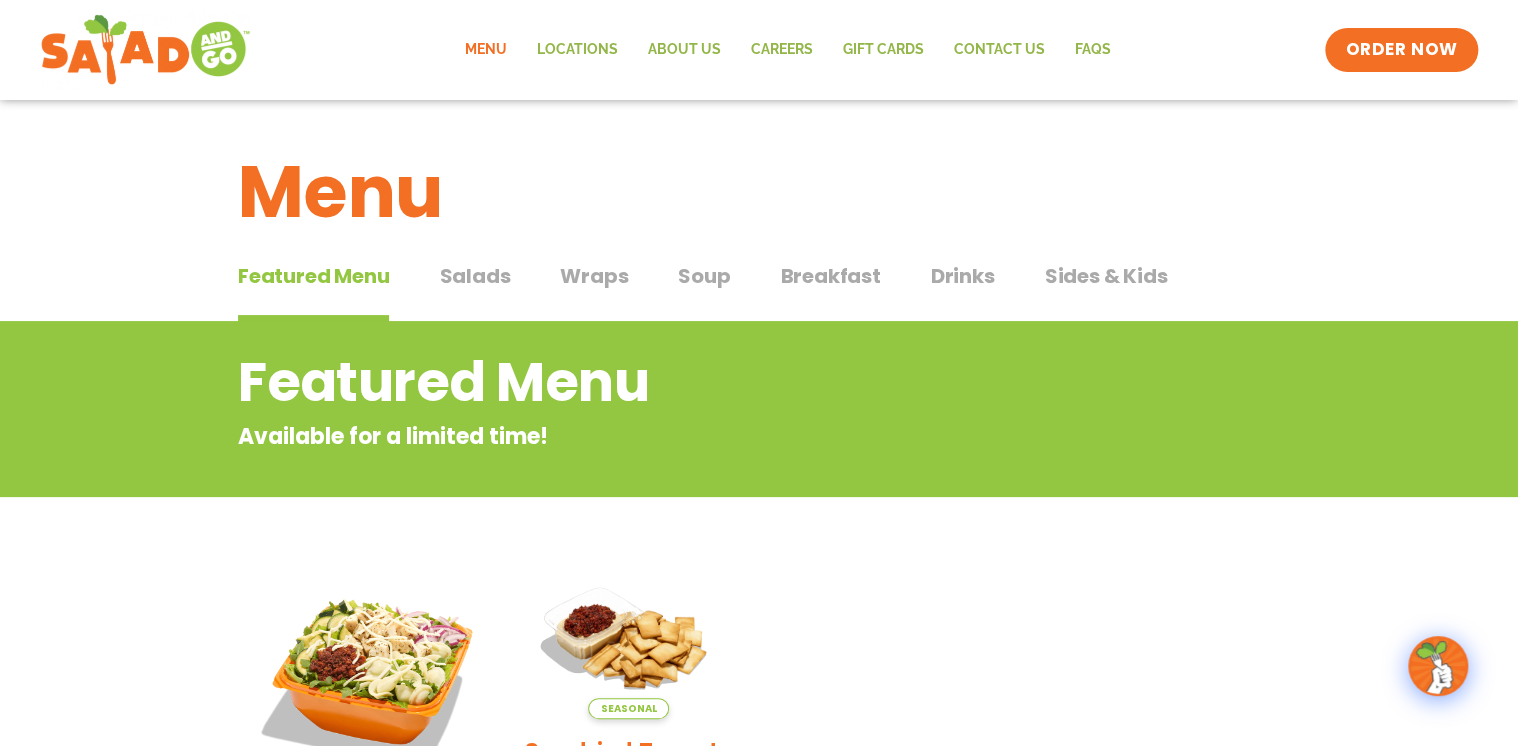 click on "Featured Menu" at bounding box center [313, 276] 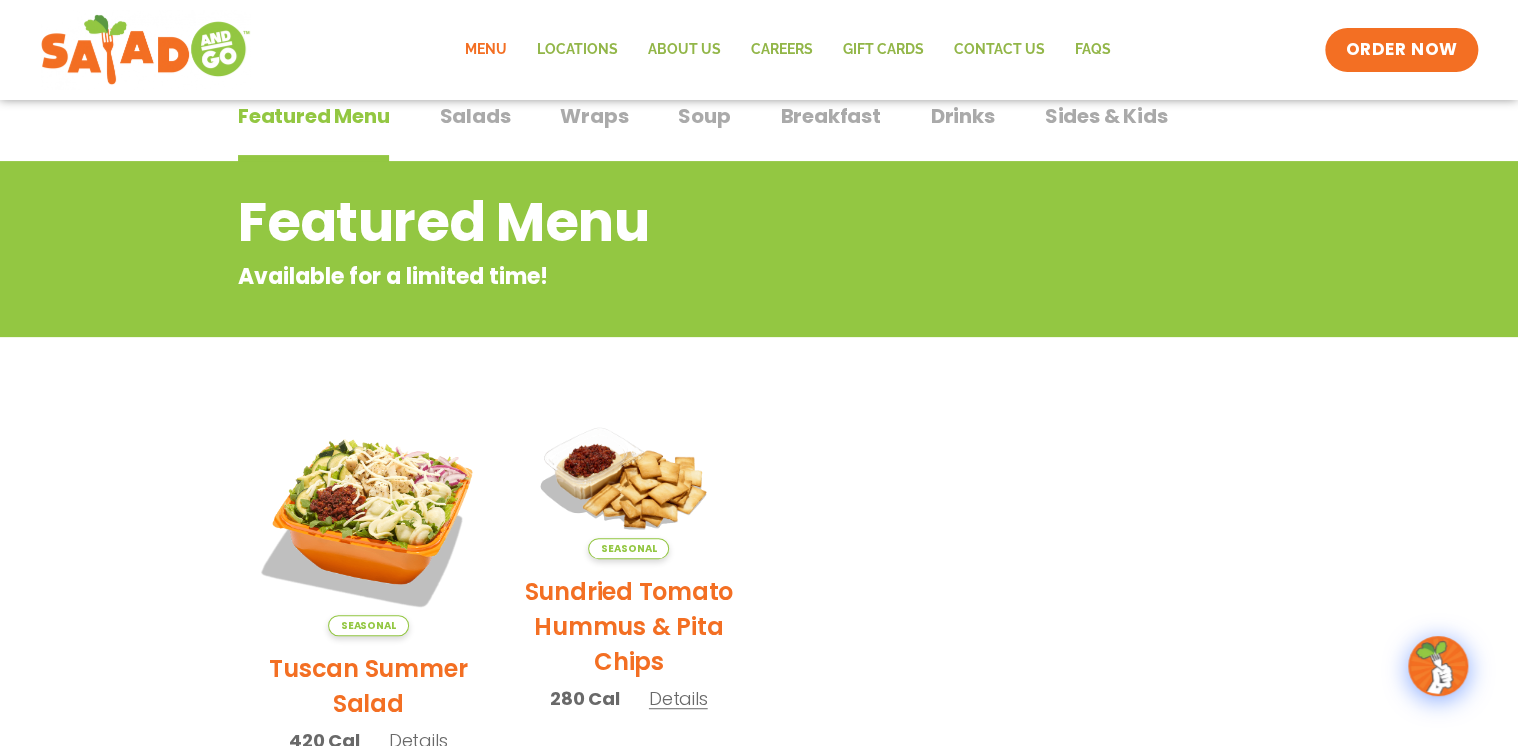 scroll, scrollTop: 0, scrollLeft: 0, axis: both 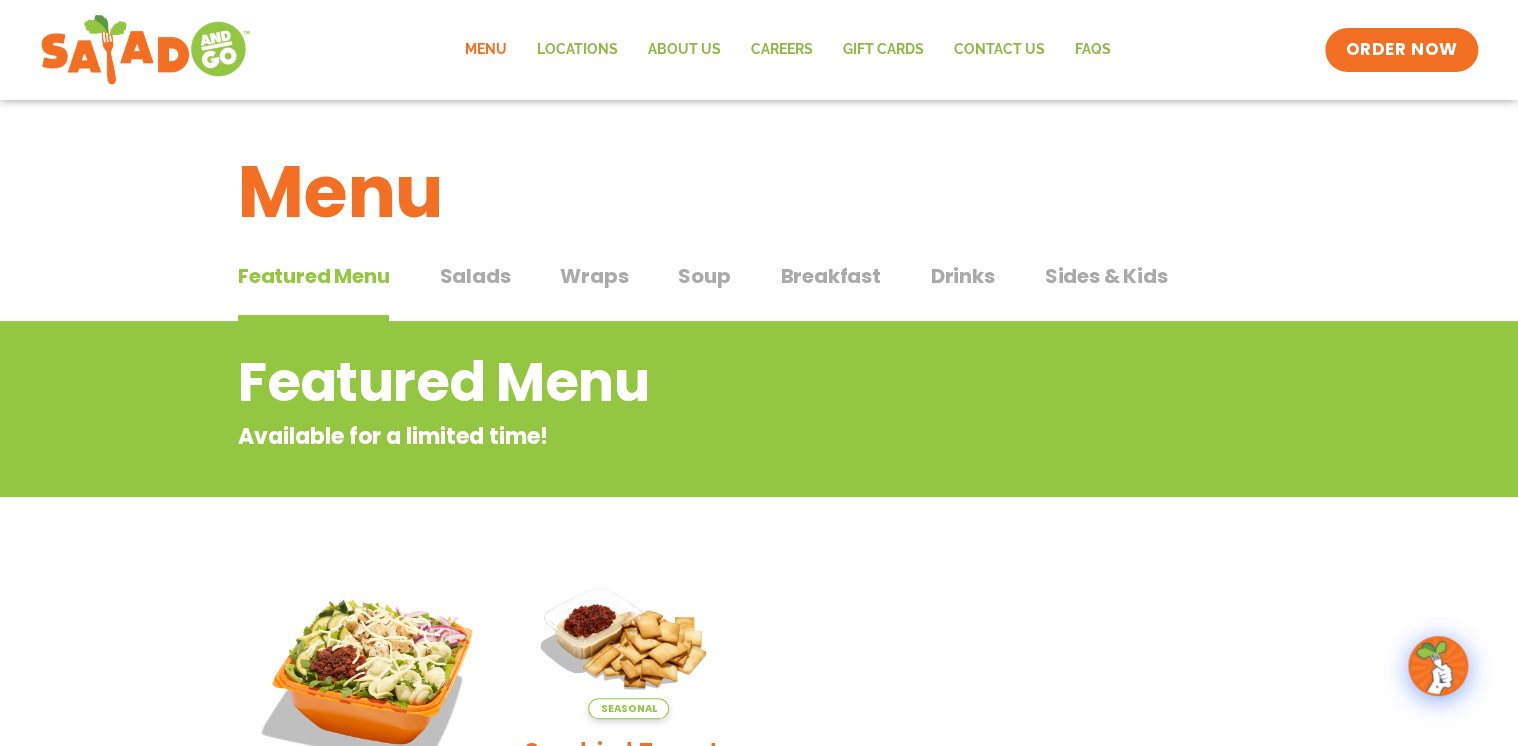 click on "Menu" 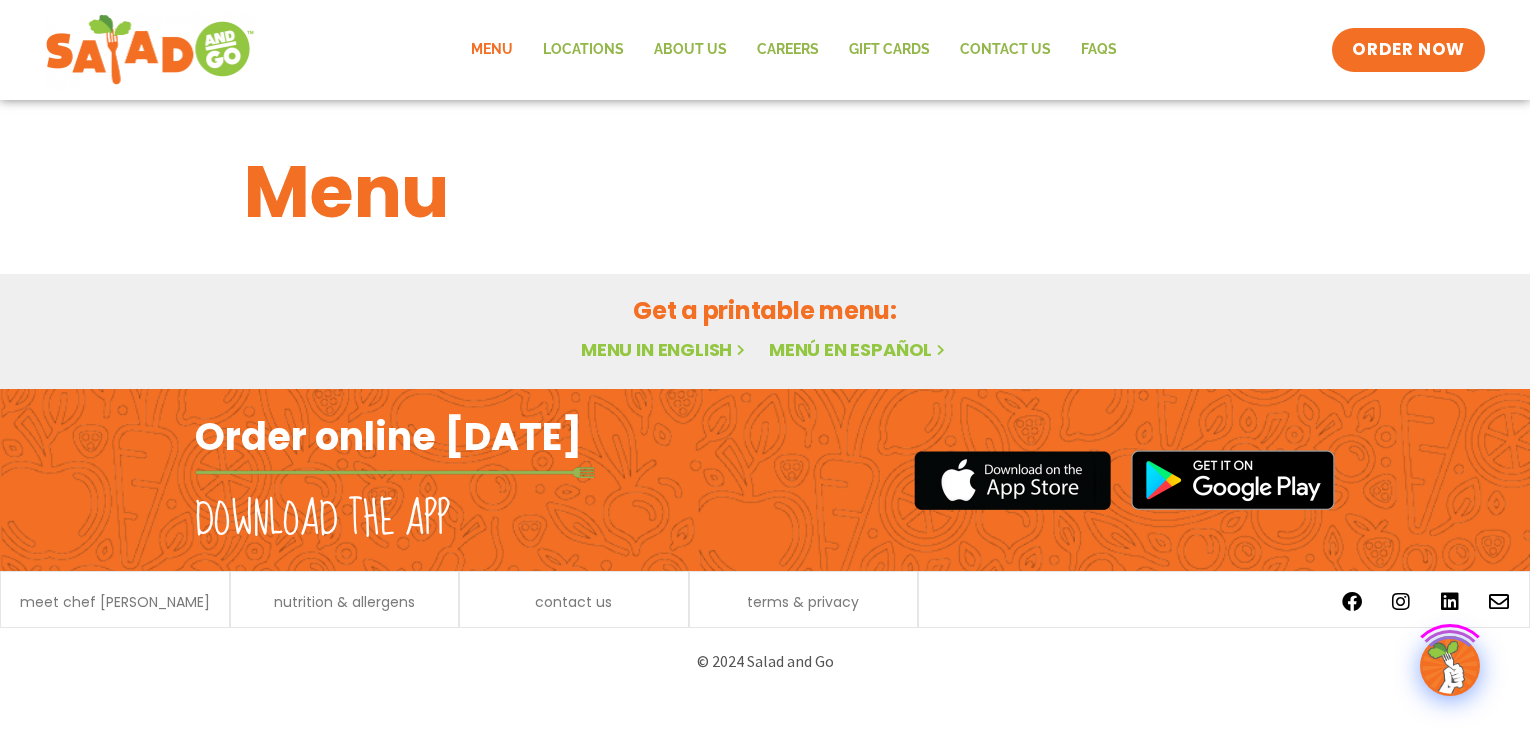 scroll, scrollTop: 0, scrollLeft: 0, axis: both 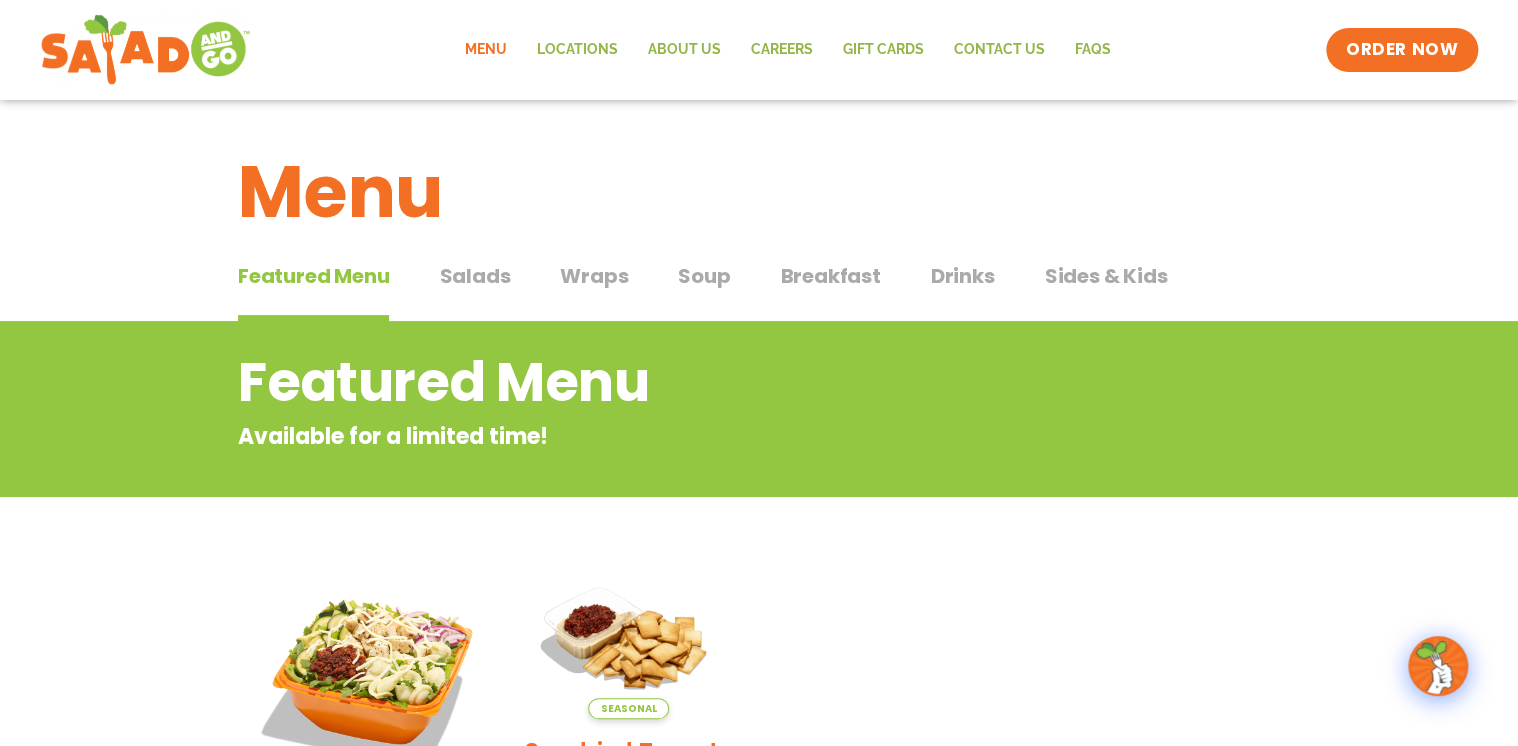 click on "Salads" at bounding box center (474, 276) 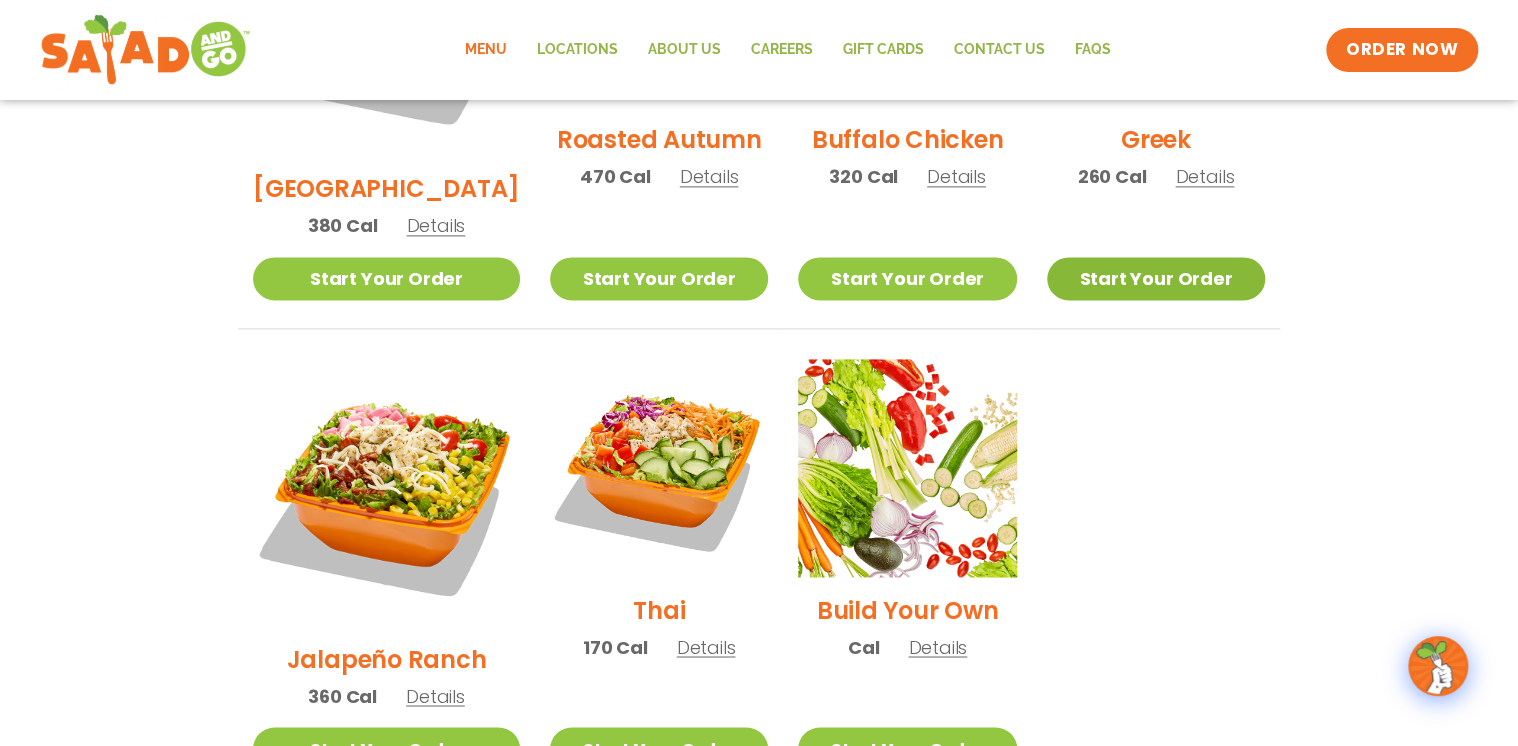 scroll, scrollTop: 1663, scrollLeft: 0, axis: vertical 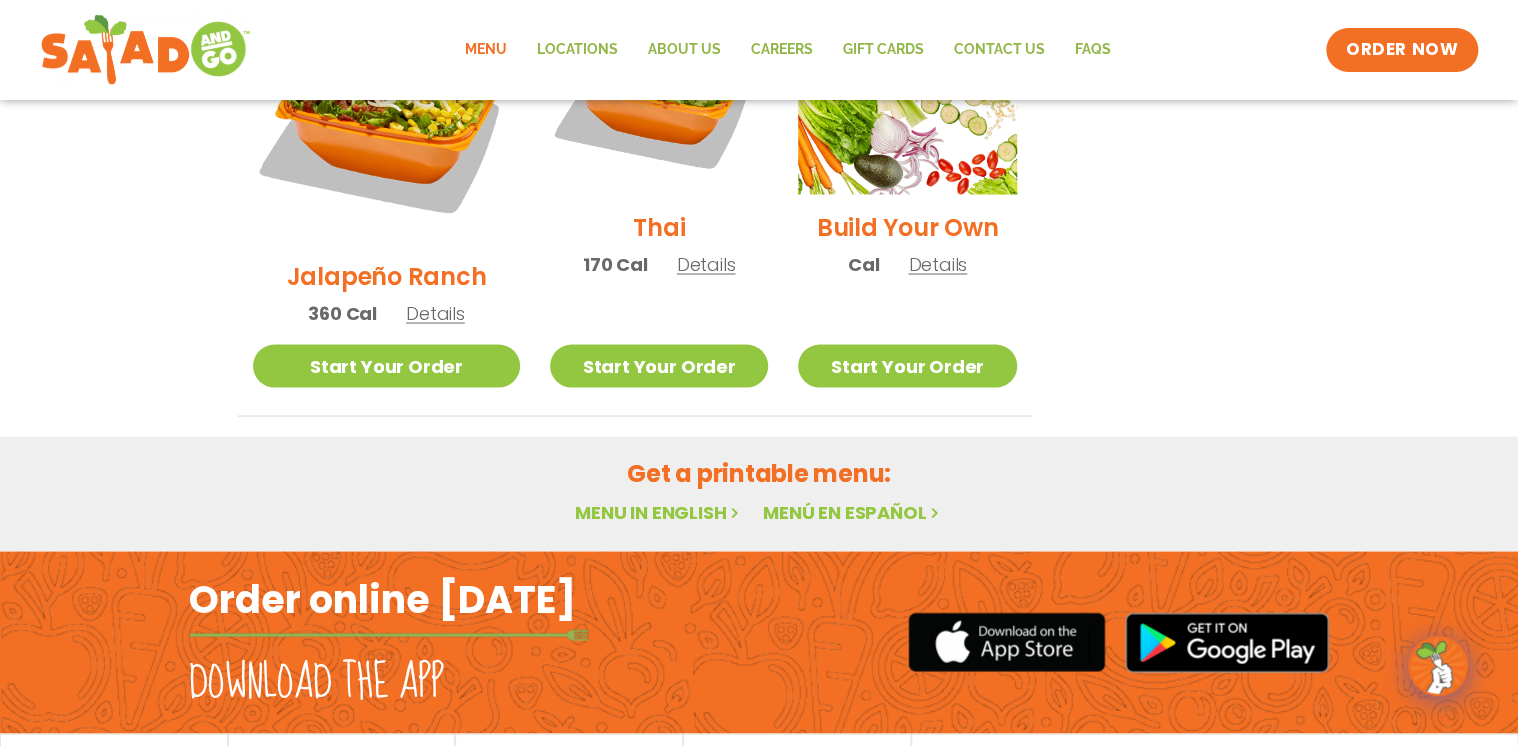 click on "Download the app" at bounding box center (316, 682) 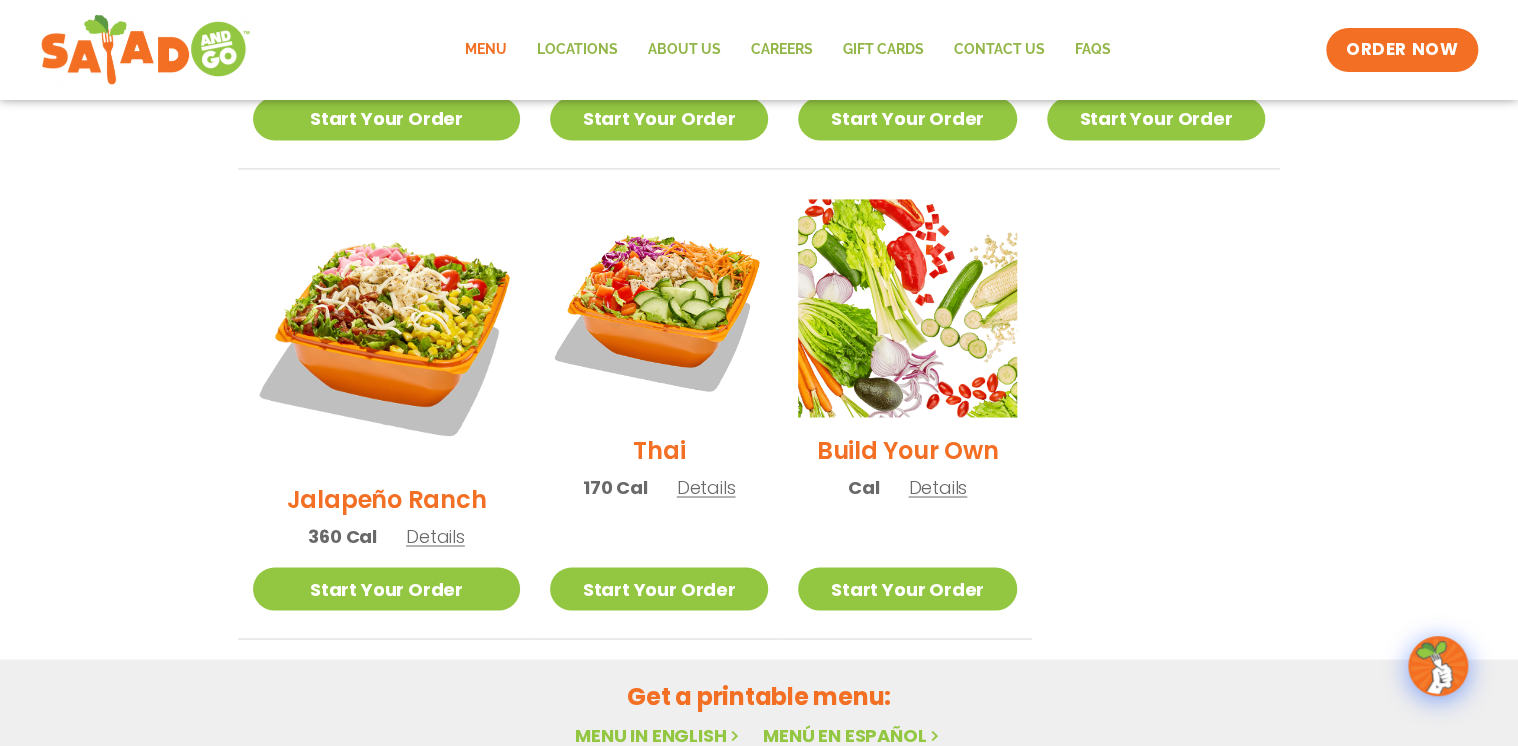 scroll, scrollTop: 1663, scrollLeft: 0, axis: vertical 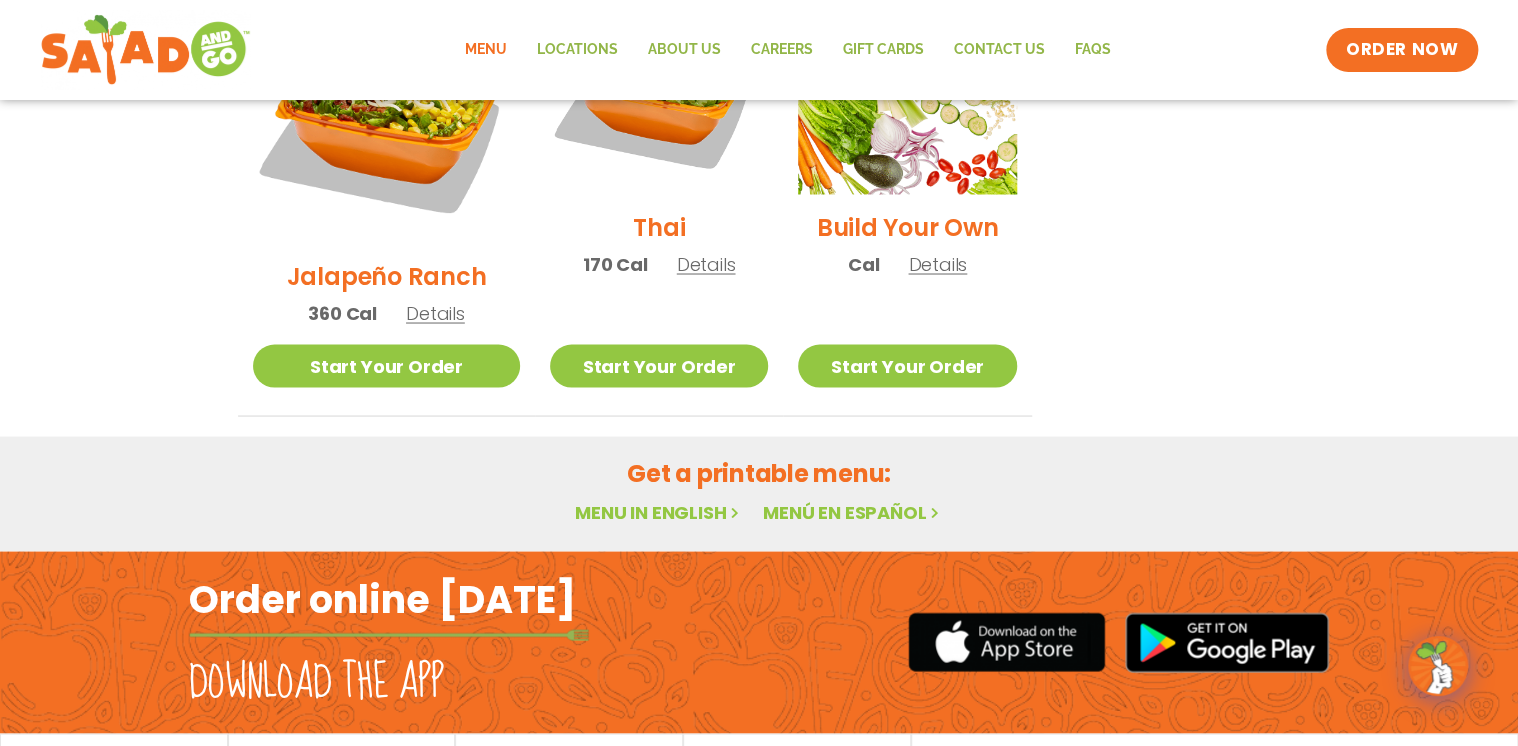 click on "Get a printable menu:" at bounding box center [759, 472] 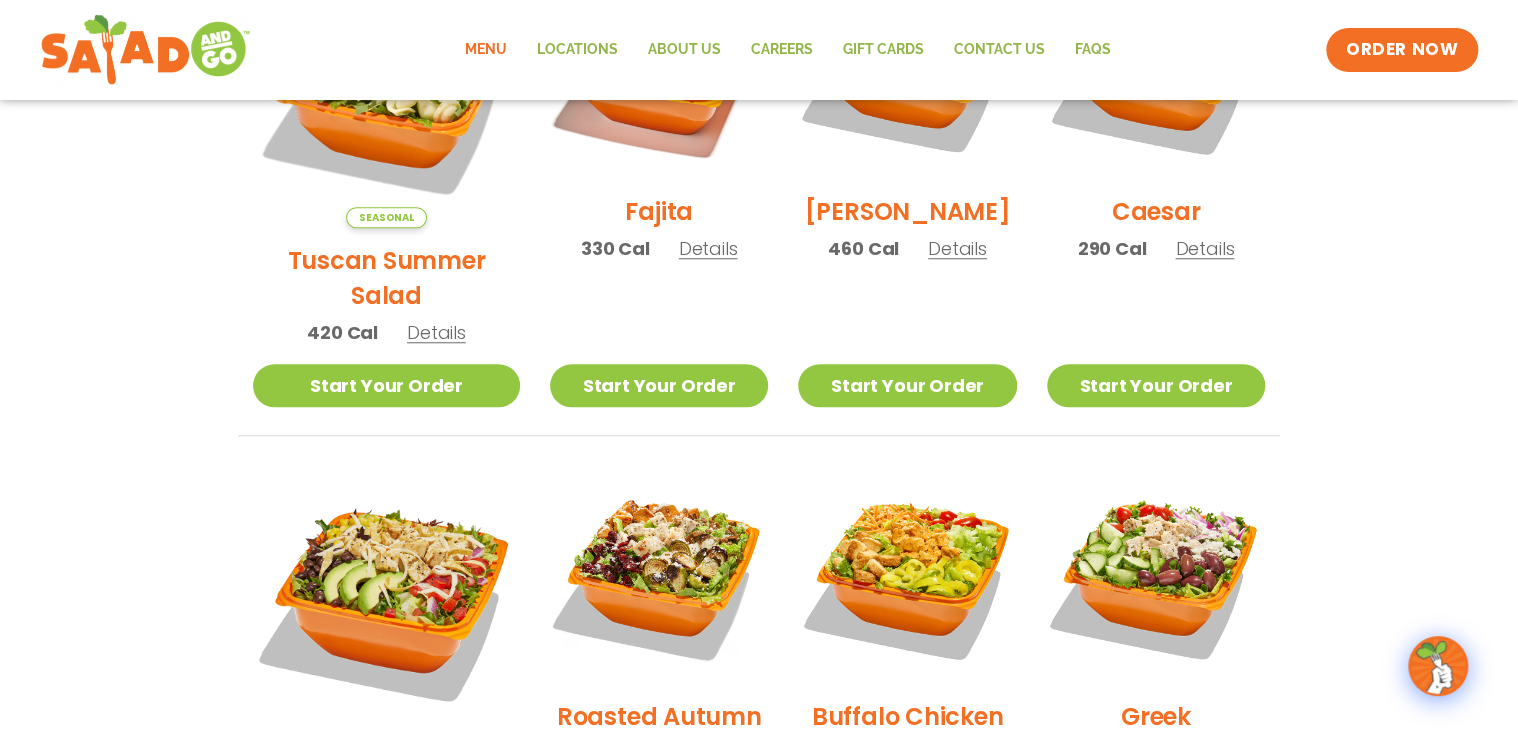 scroll, scrollTop: 383, scrollLeft: 0, axis: vertical 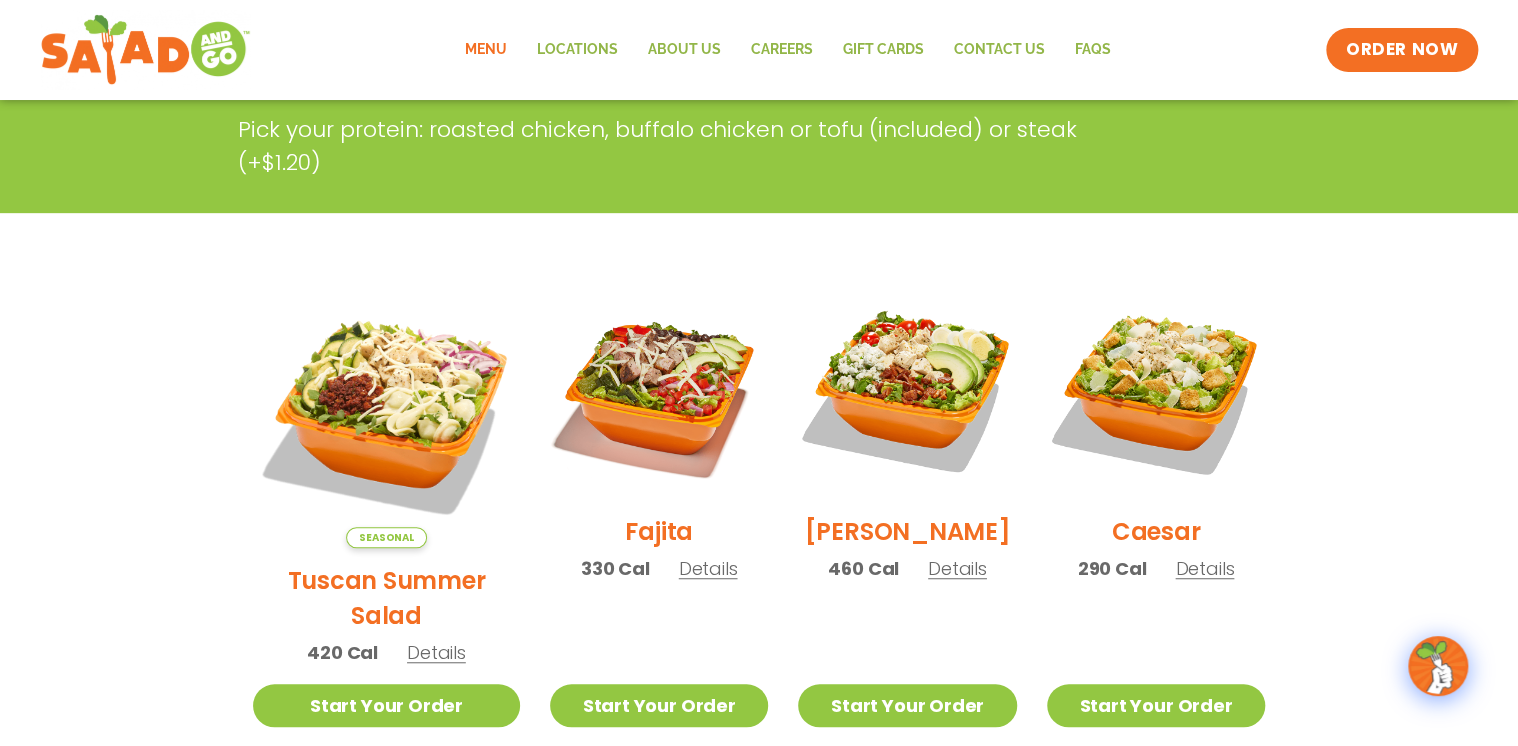 click on "Fajita" at bounding box center (659, 531) 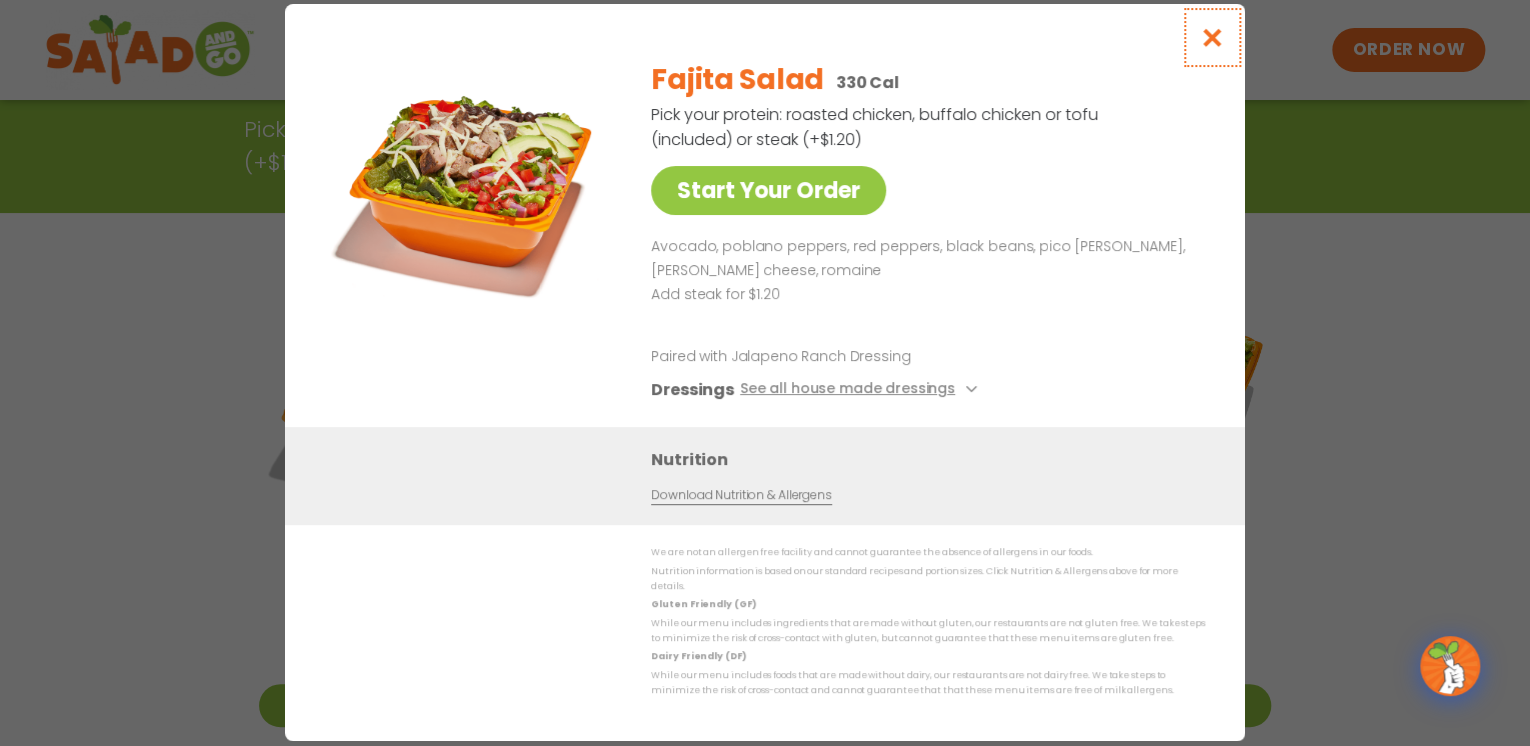 click at bounding box center [1212, 37] 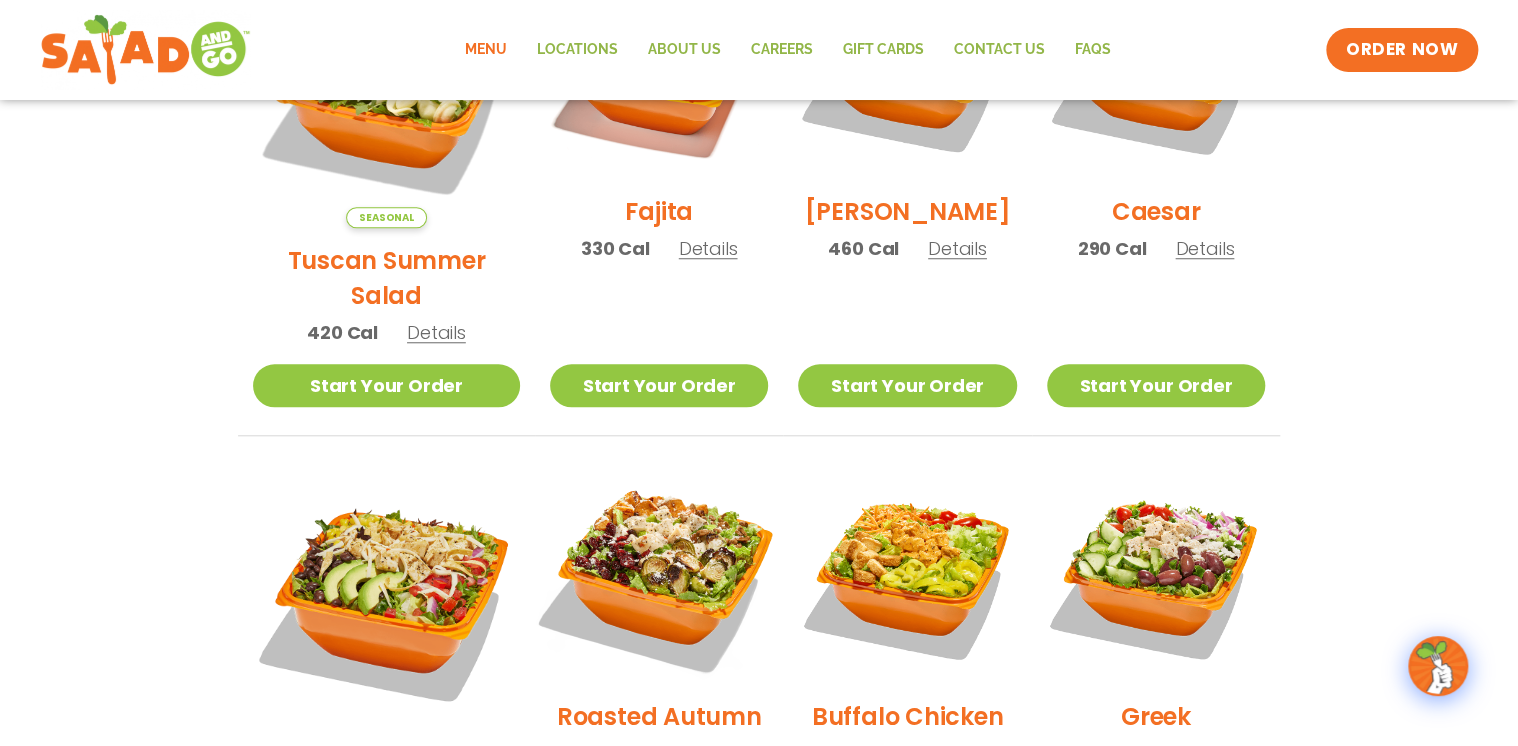 scroll, scrollTop: 943, scrollLeft: 0, axis: vertical 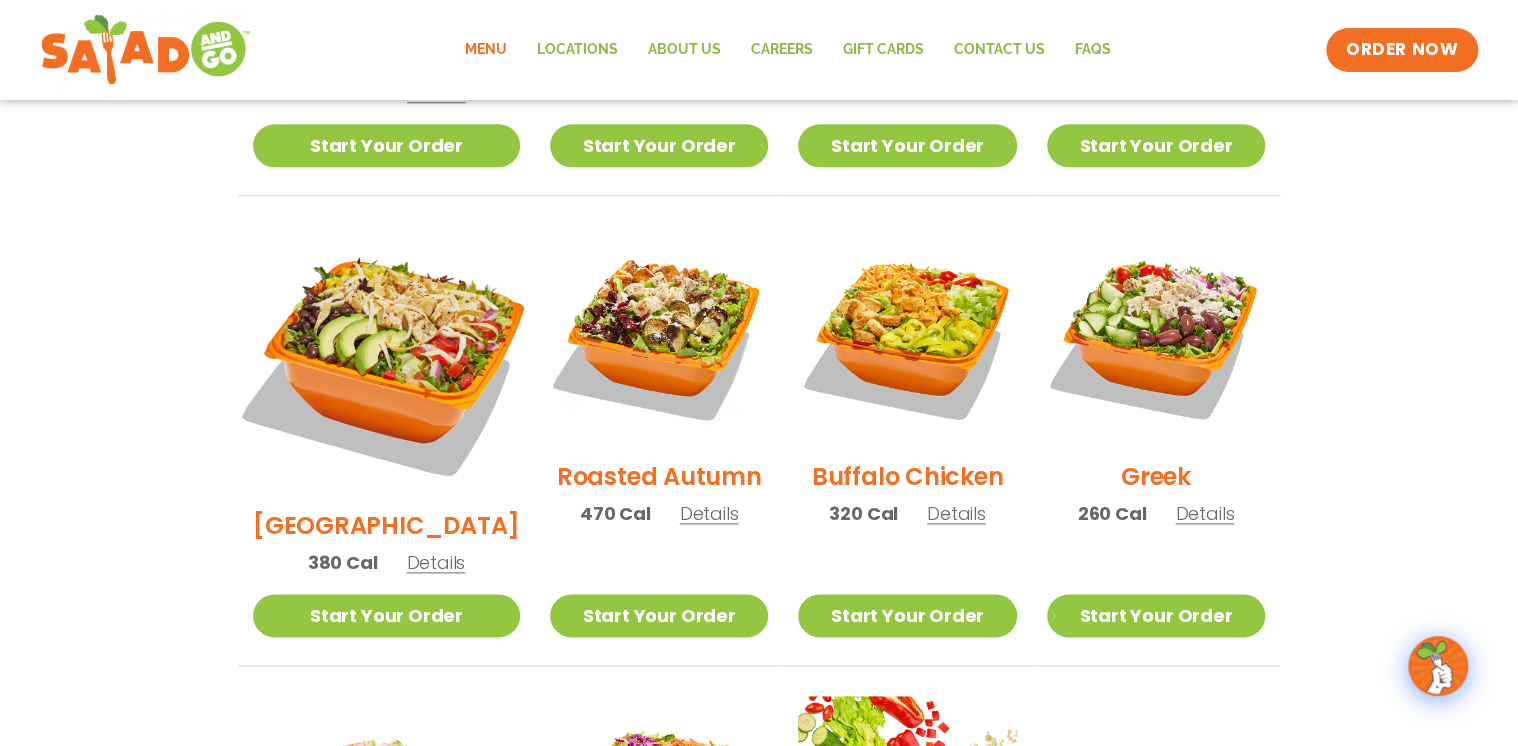click at bounding box center [386, 359] 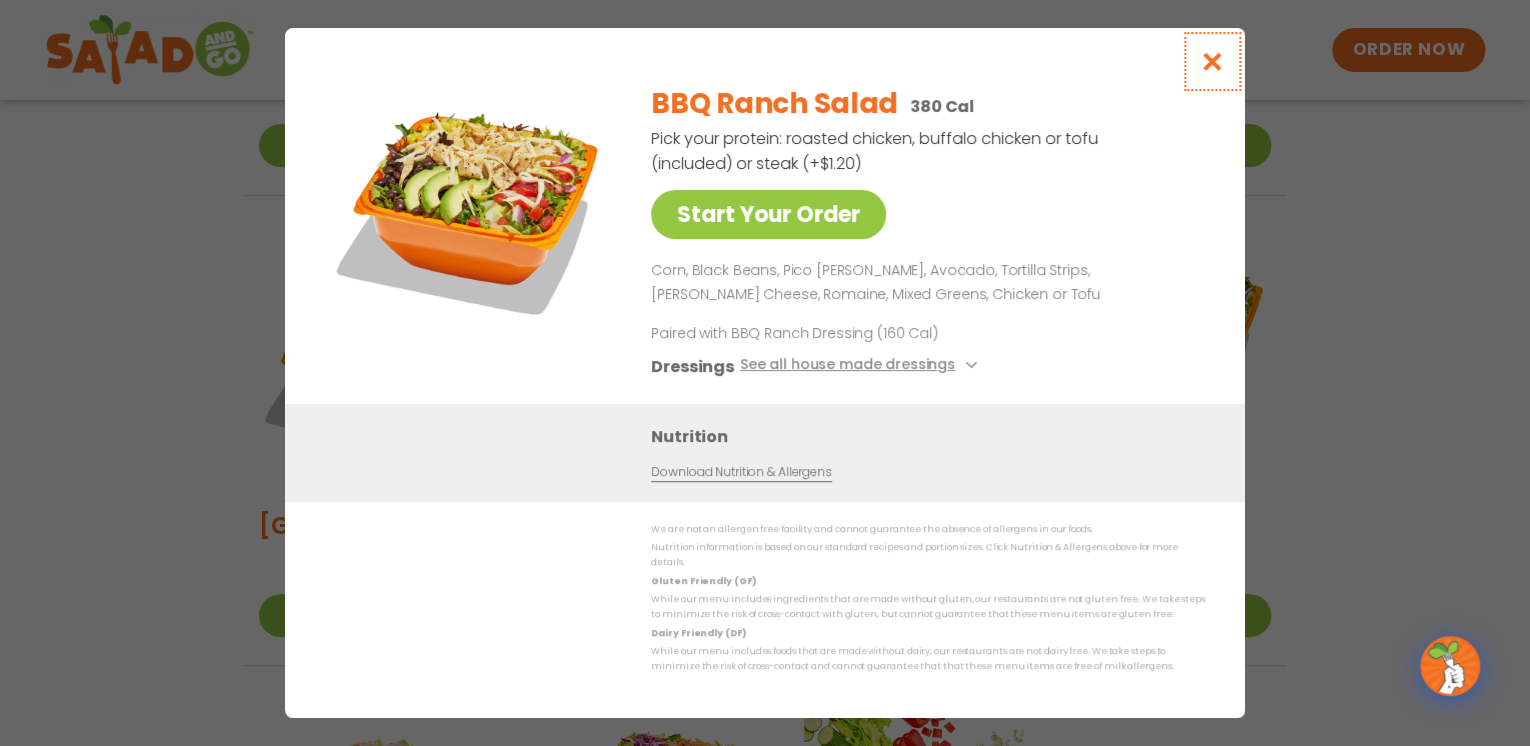 click at bounding box center [1212, 61] 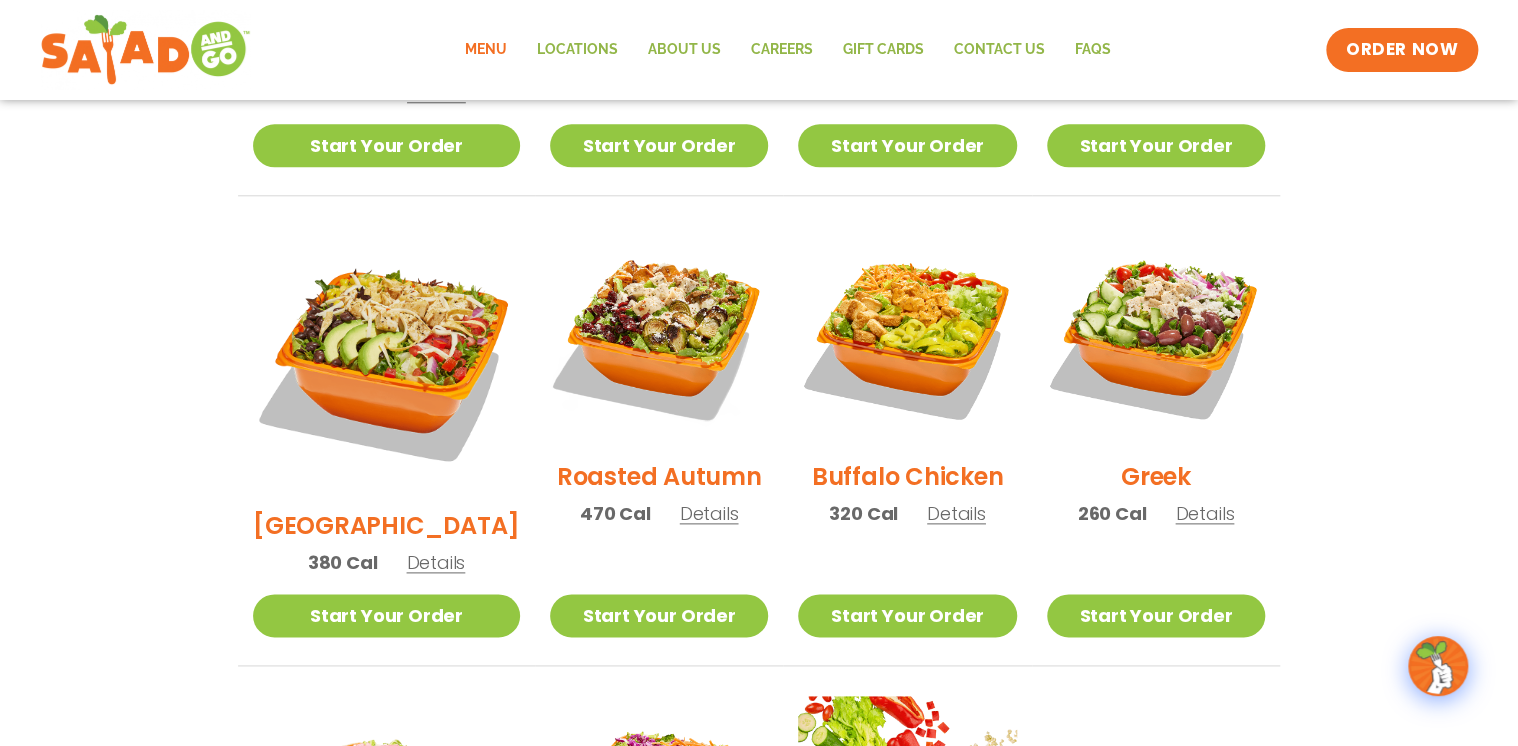 scroll, scrollTop: 623, scrollLeft: 0, axis: vertical 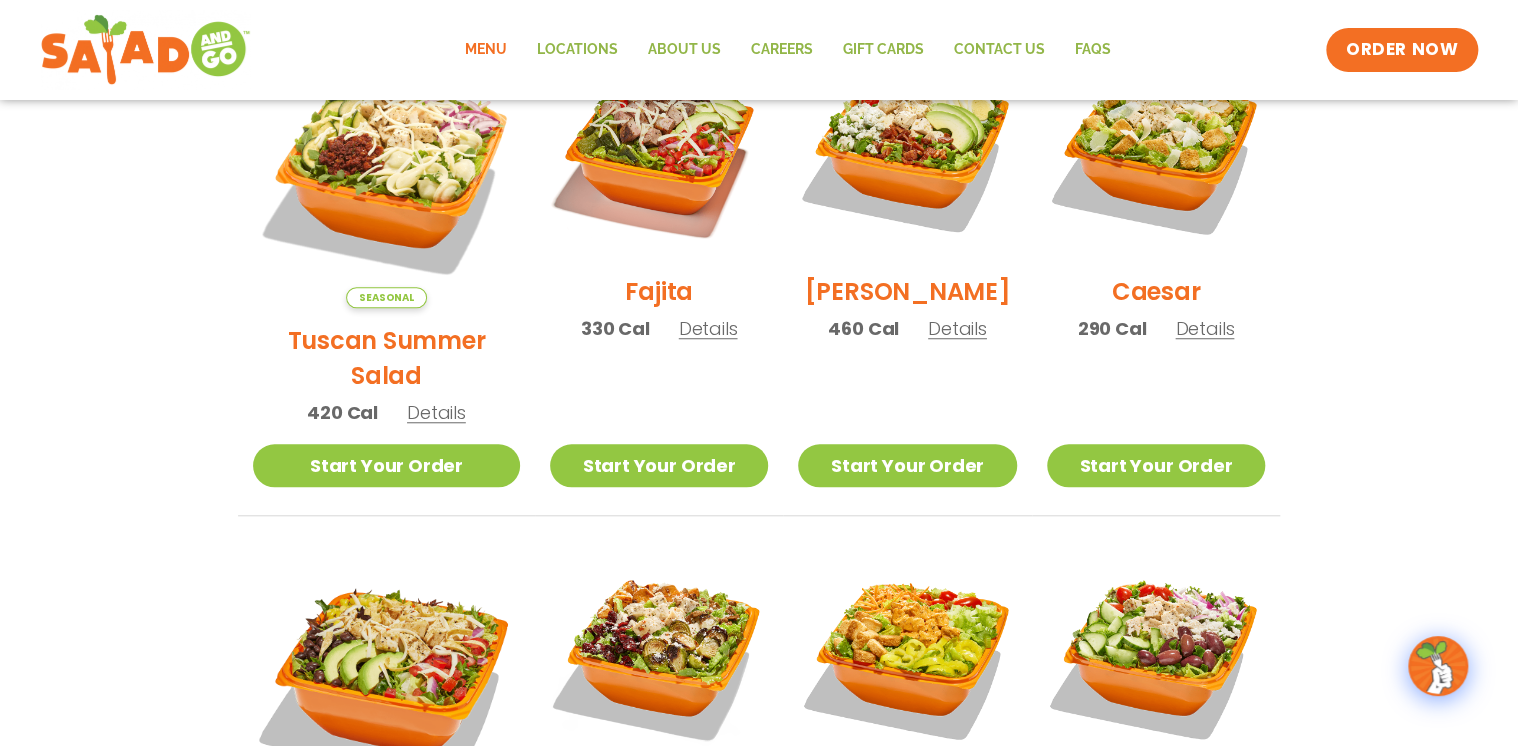 click on "Caesar" at bounding box center (1156, 291) 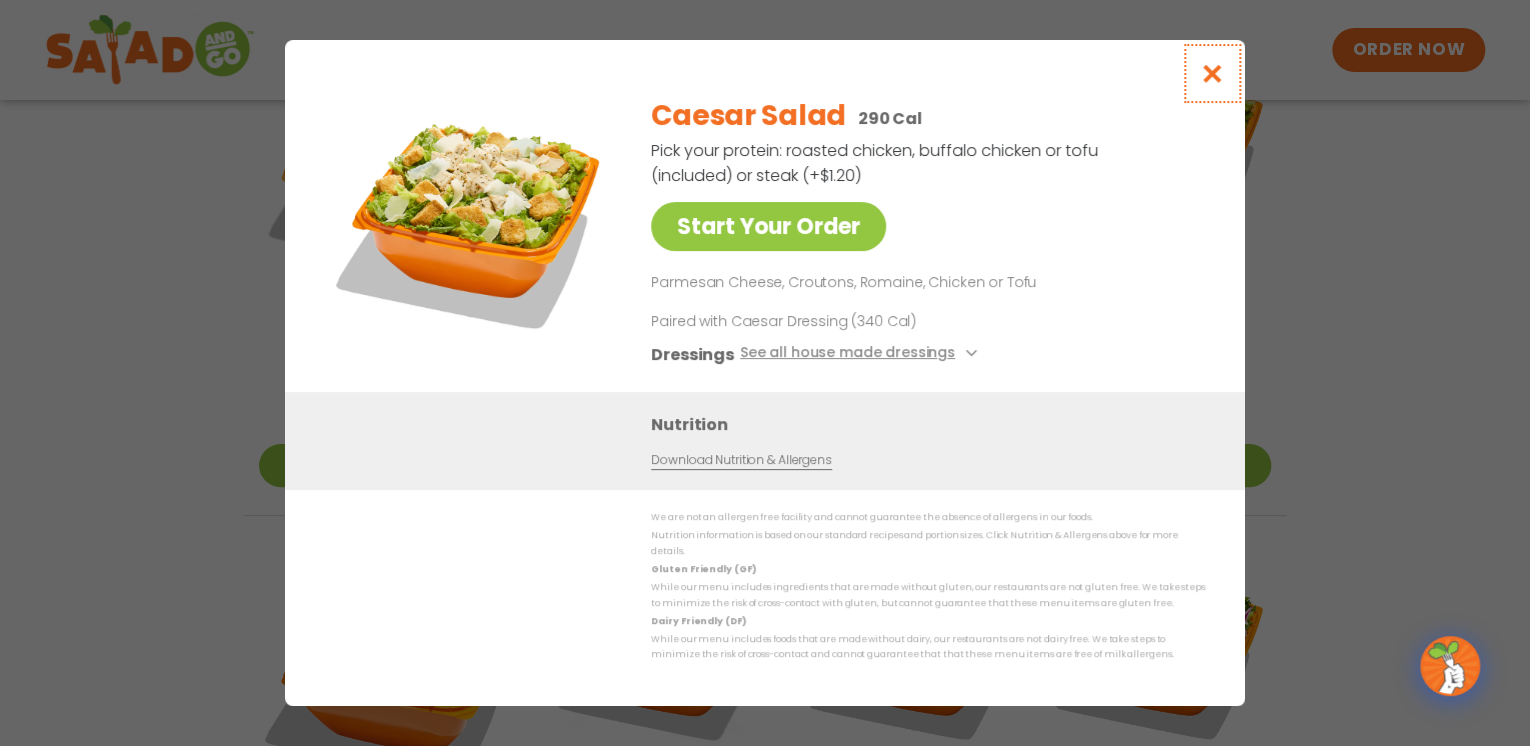 drag, startPoint x: 1216, startPoint y: 82, endPoint x: 1204, endPoint y: 88, distance: 13.416408 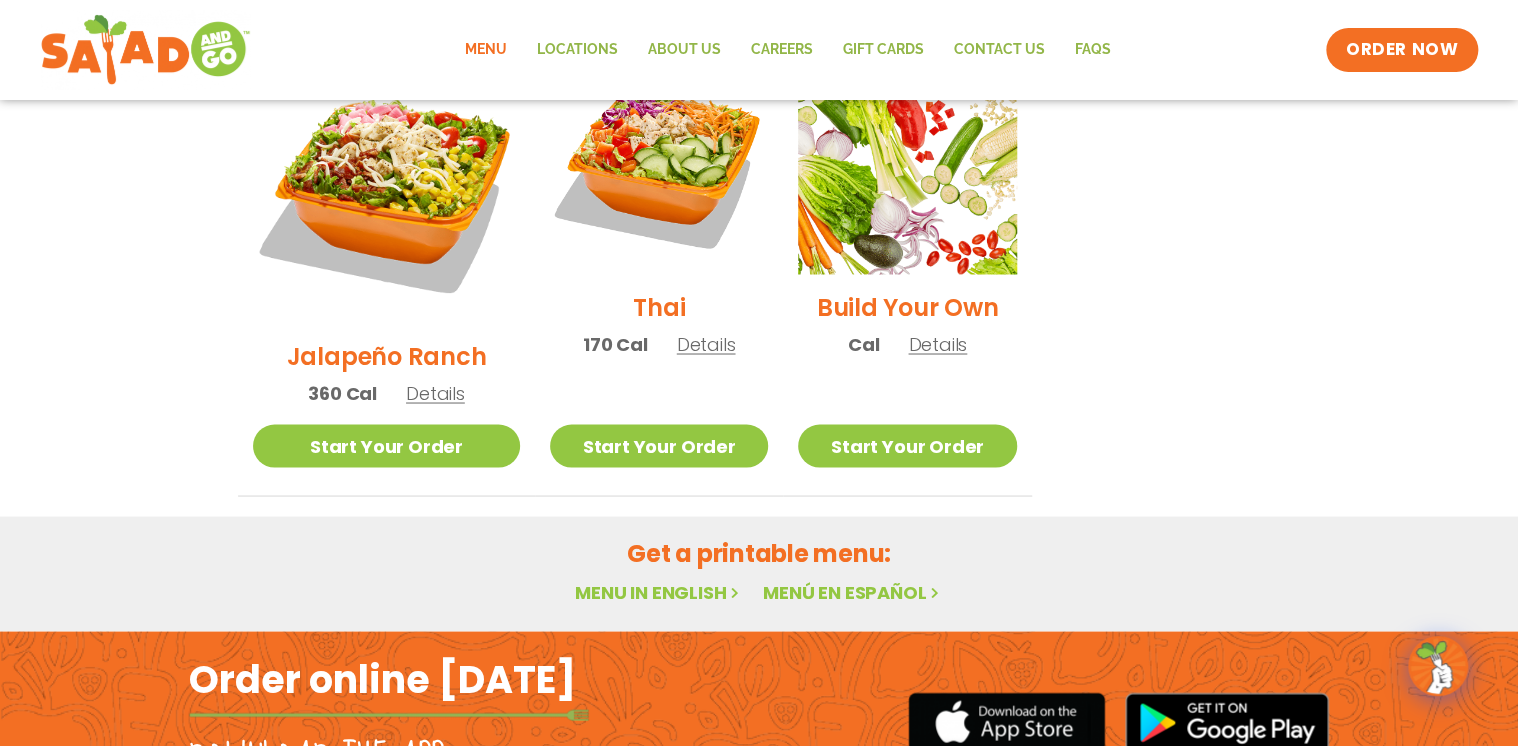 scroll, scrollTop: 1663, scrollLeft: 0, axis: vertical 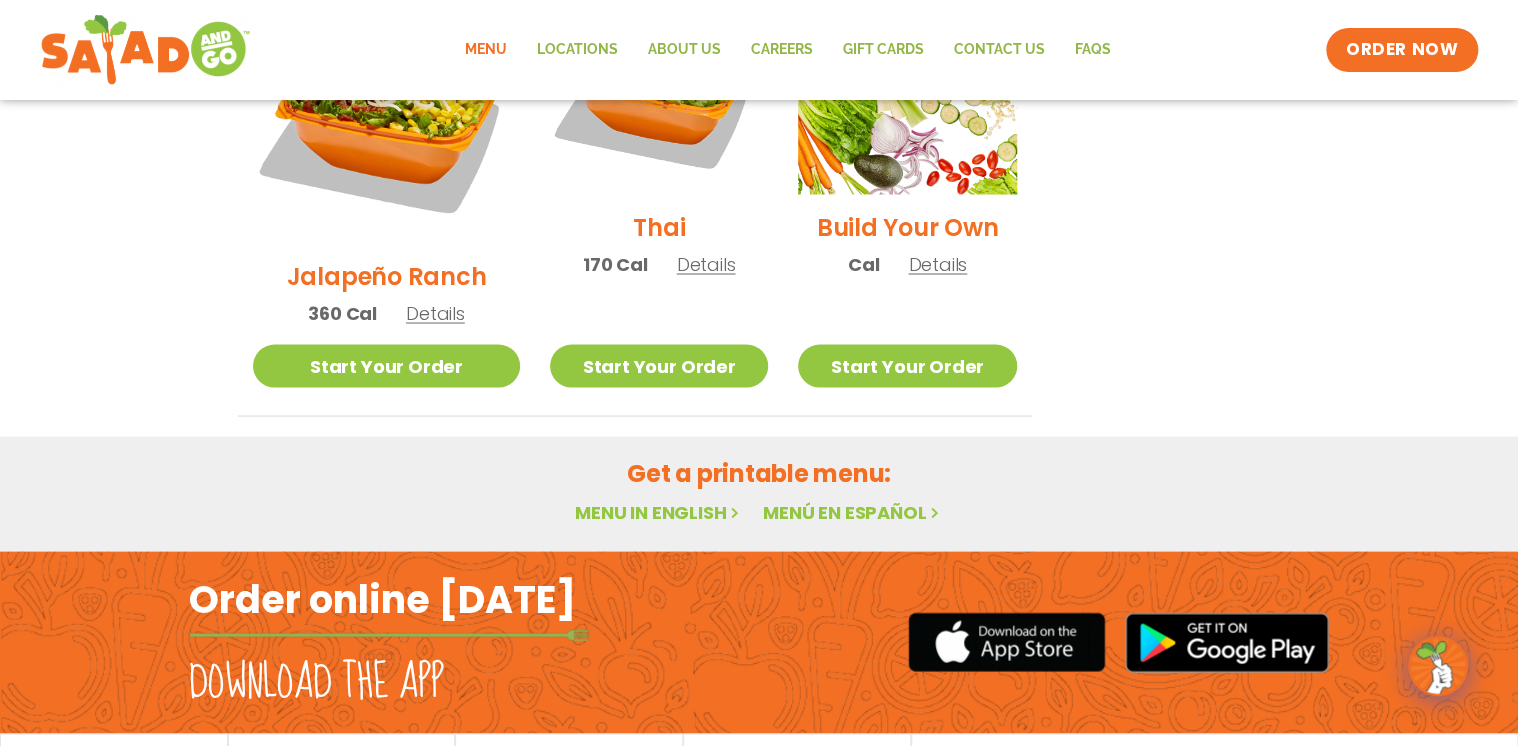click on "Menu in English" at bounding box center [659, 511] 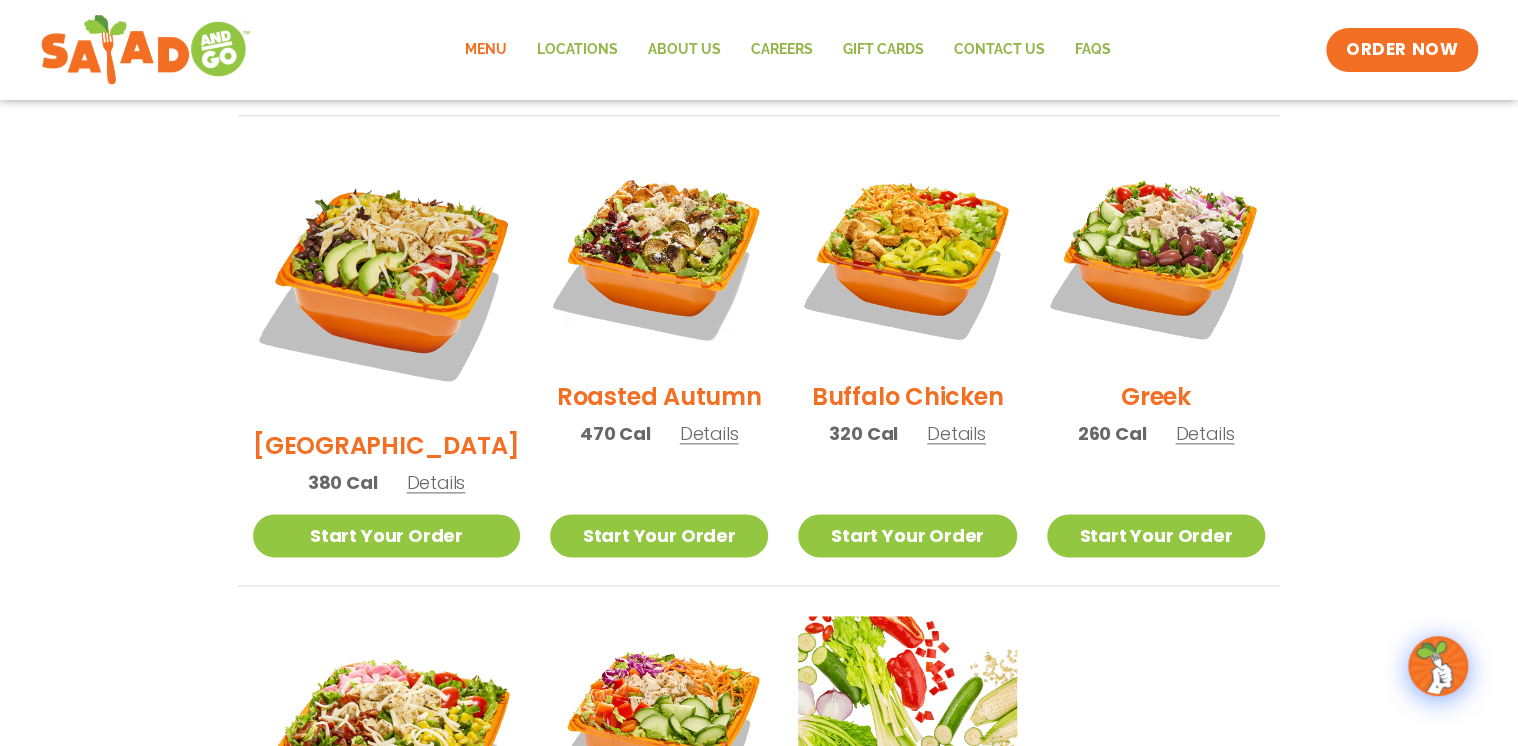 scroll, scrollTop: 1503, scrollLeft: 0, axis: vertical 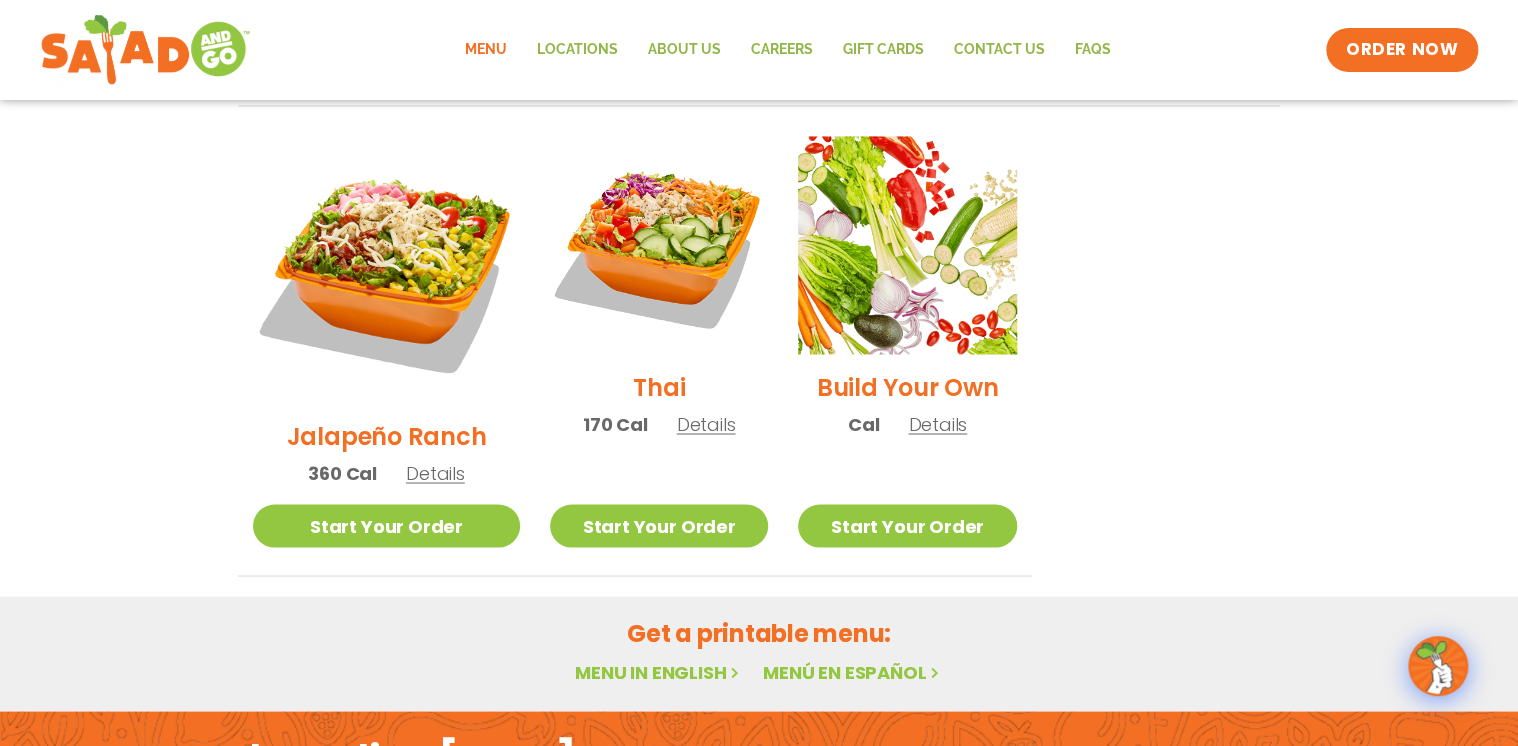 click on "Menu in English" at bounding box center [659, 671] 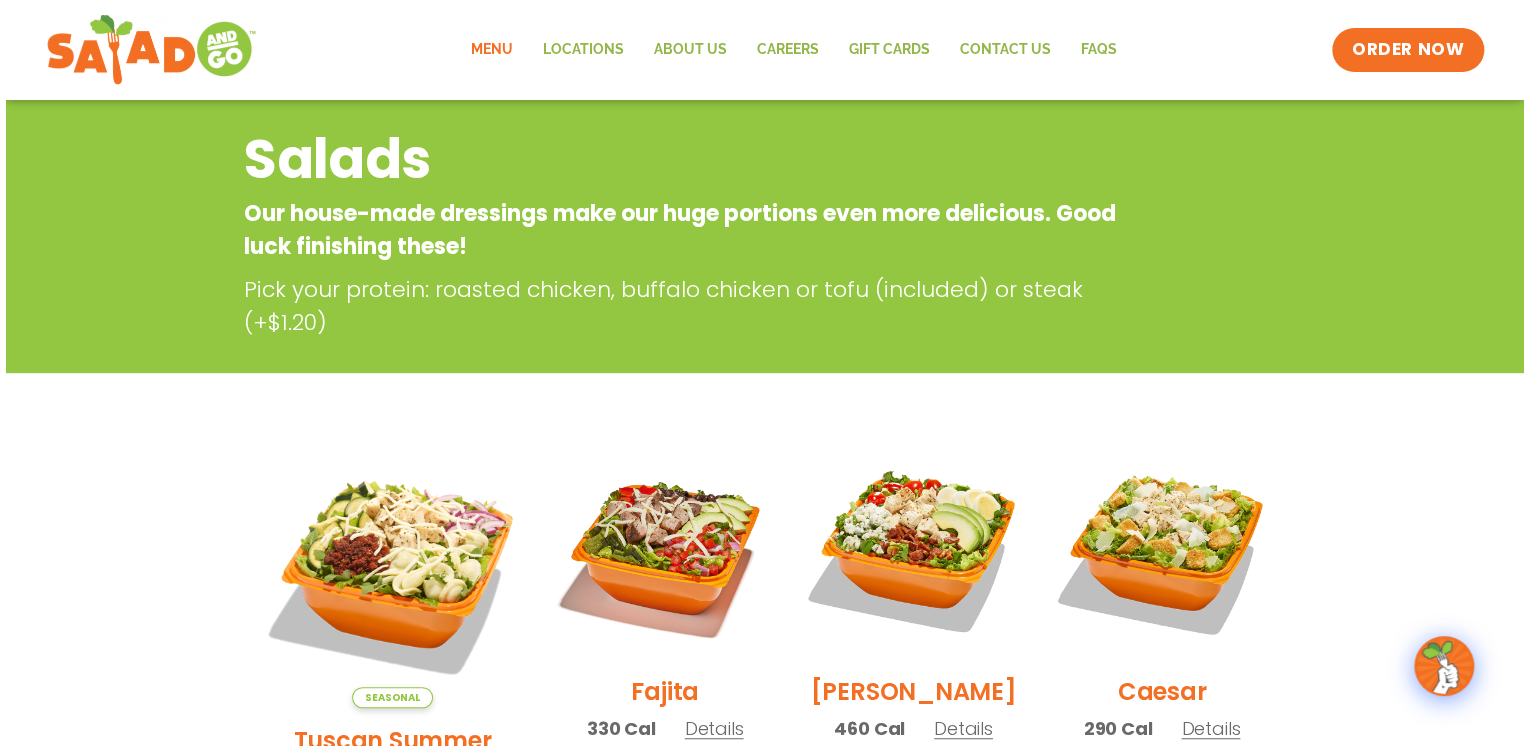 scroll, scrollTop: 463, scrollLeft: 0, axis: vertical 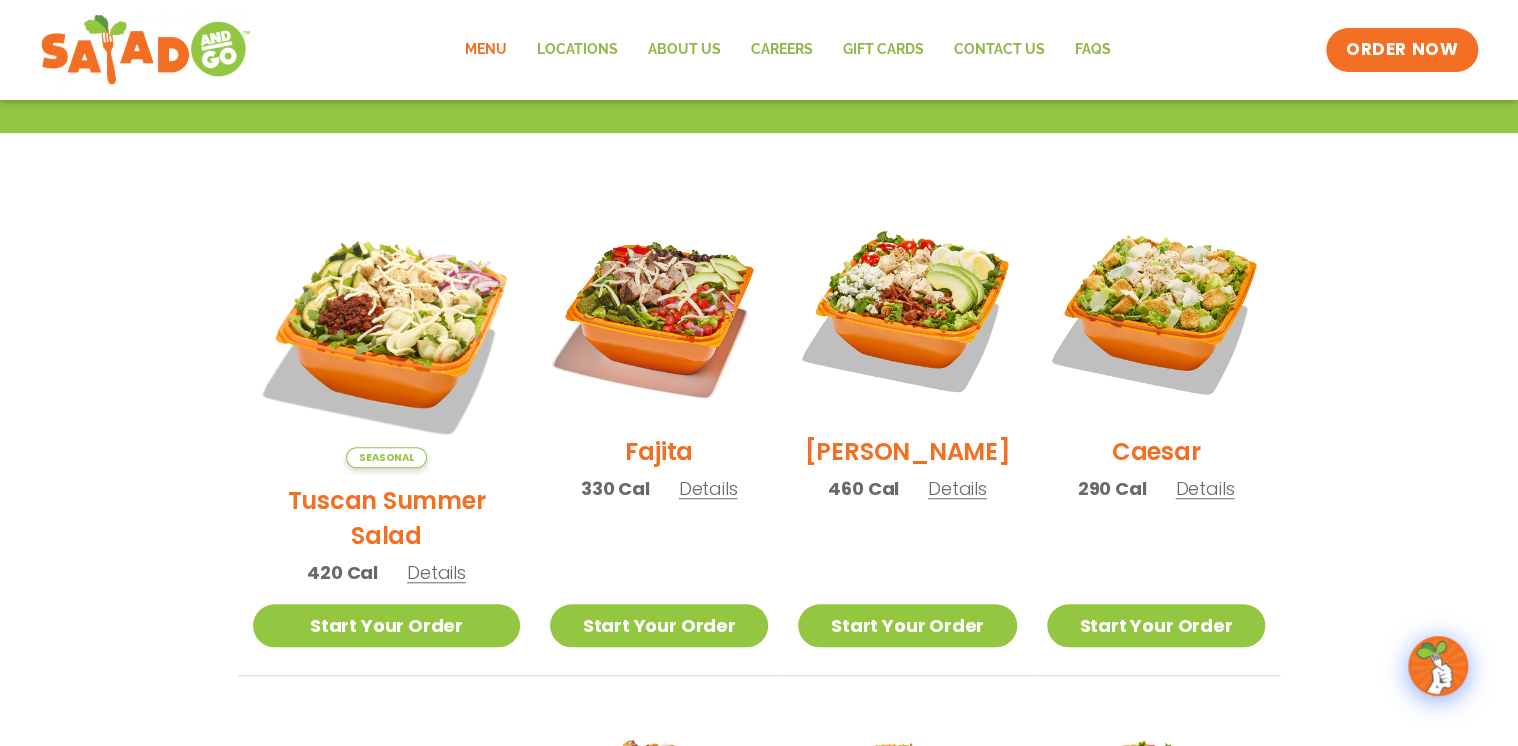 click on "Tuscan Summer Salad" at bounding box center [386, 518] 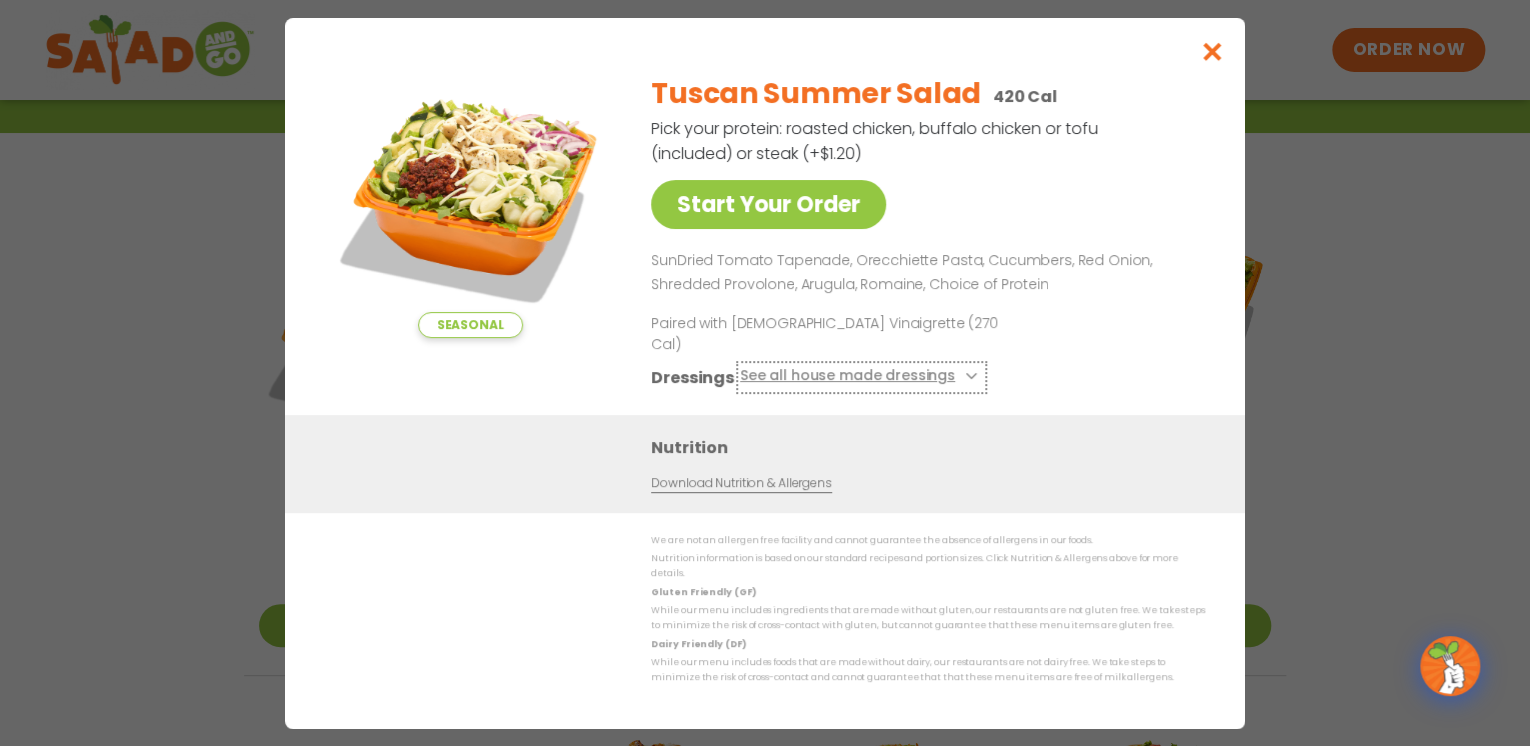 click on "See all house made dressings" at bounding box center (861, 376) 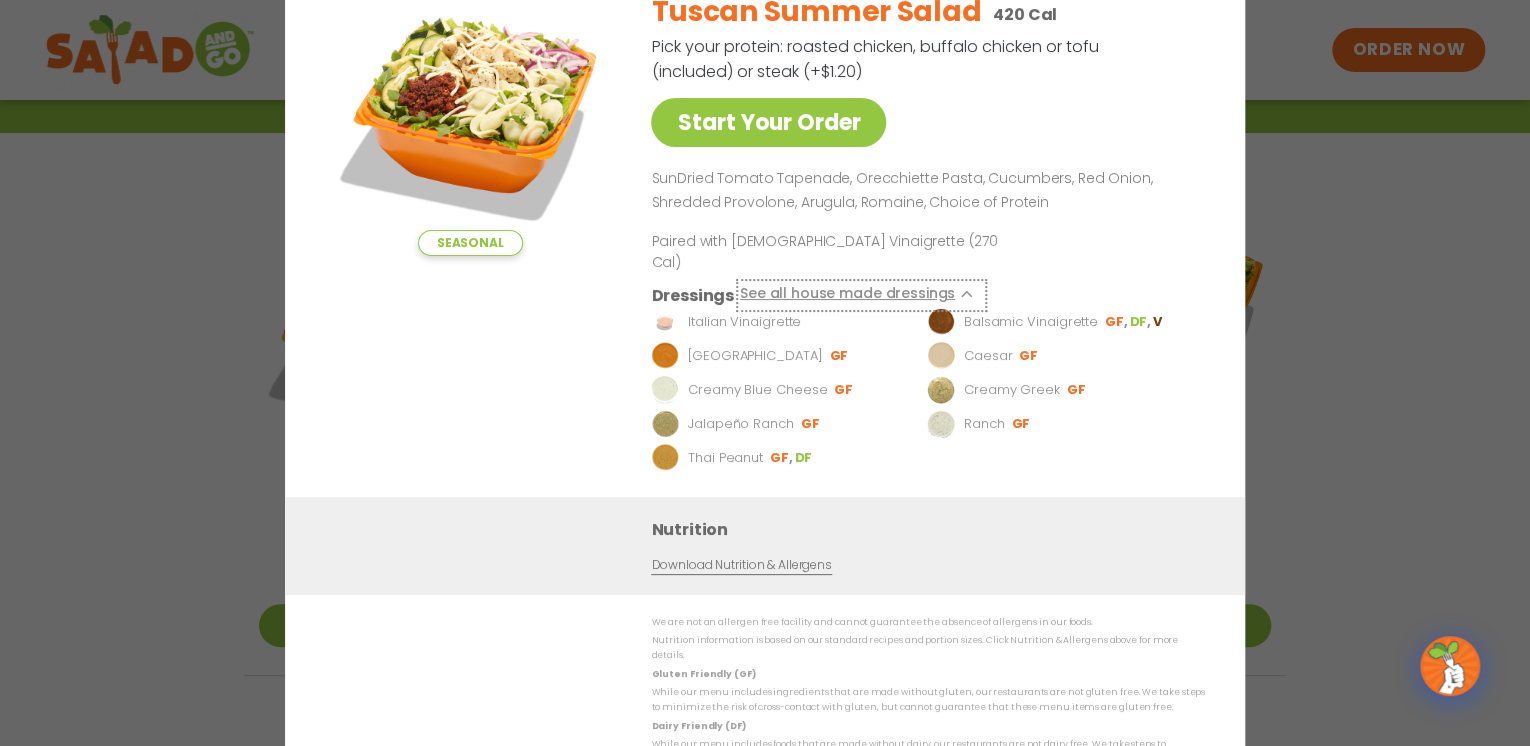 scroll, scrollTop: 0, scrollLeft: 0, axis: both 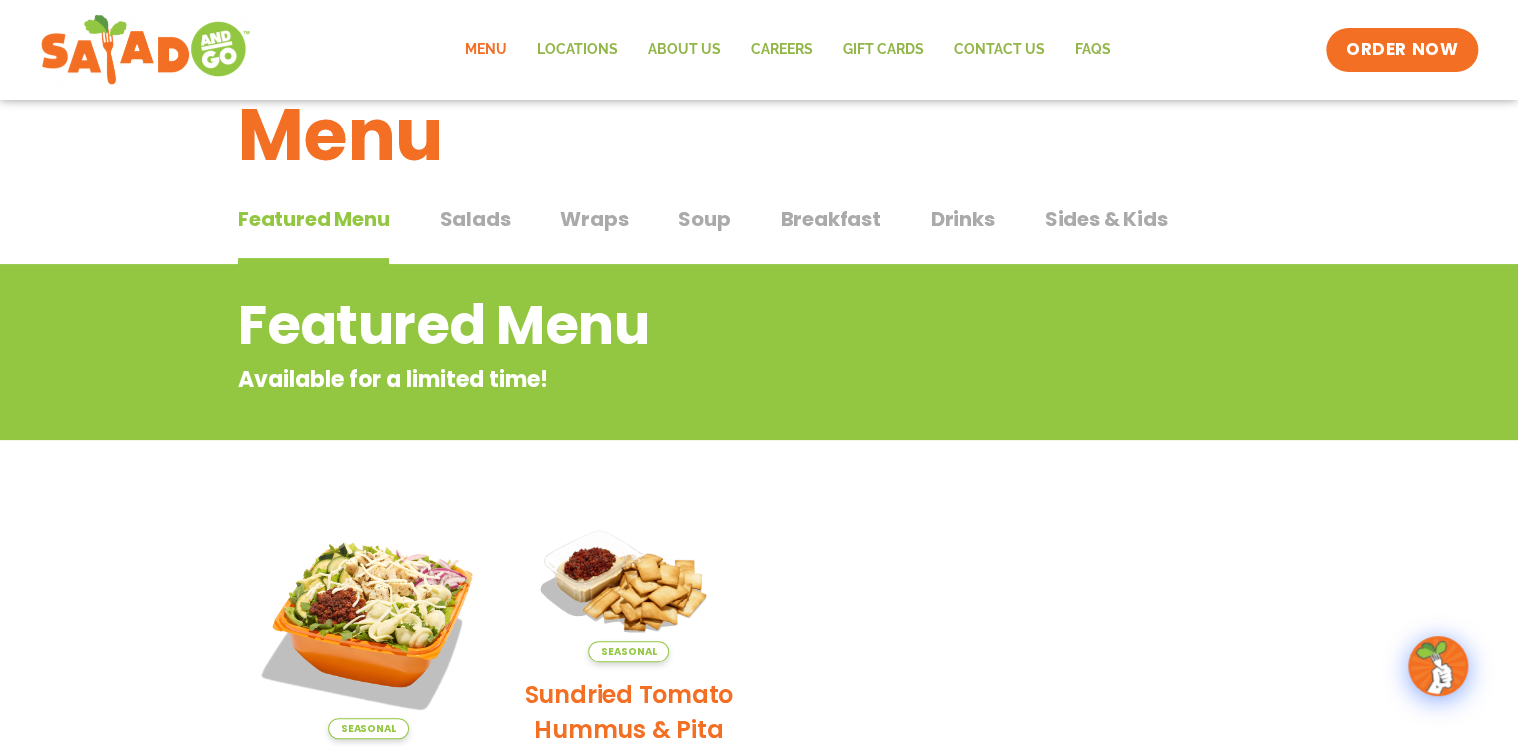 click on "Menu" 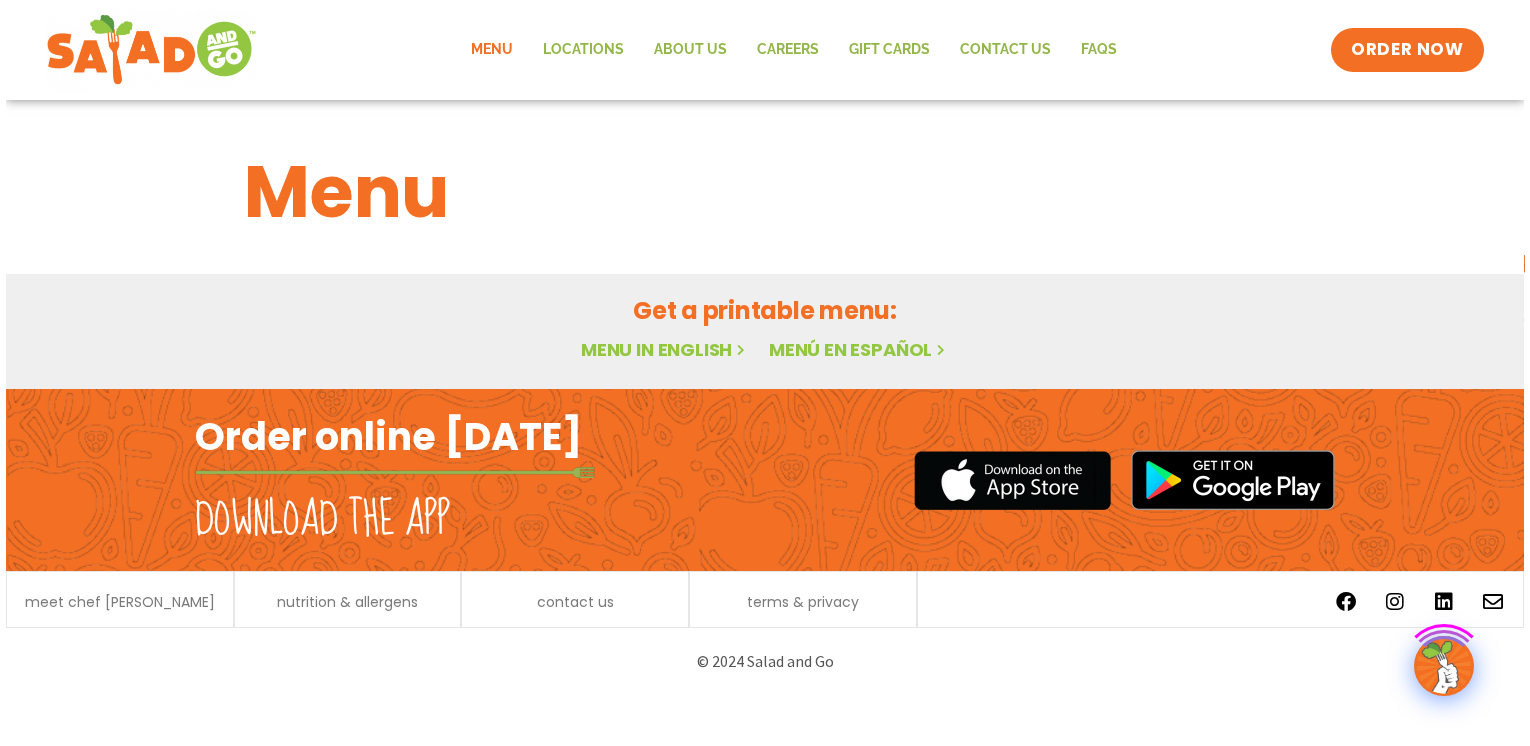 scroll, scrollTop: 0, scrollLeft: 0, axis: both 